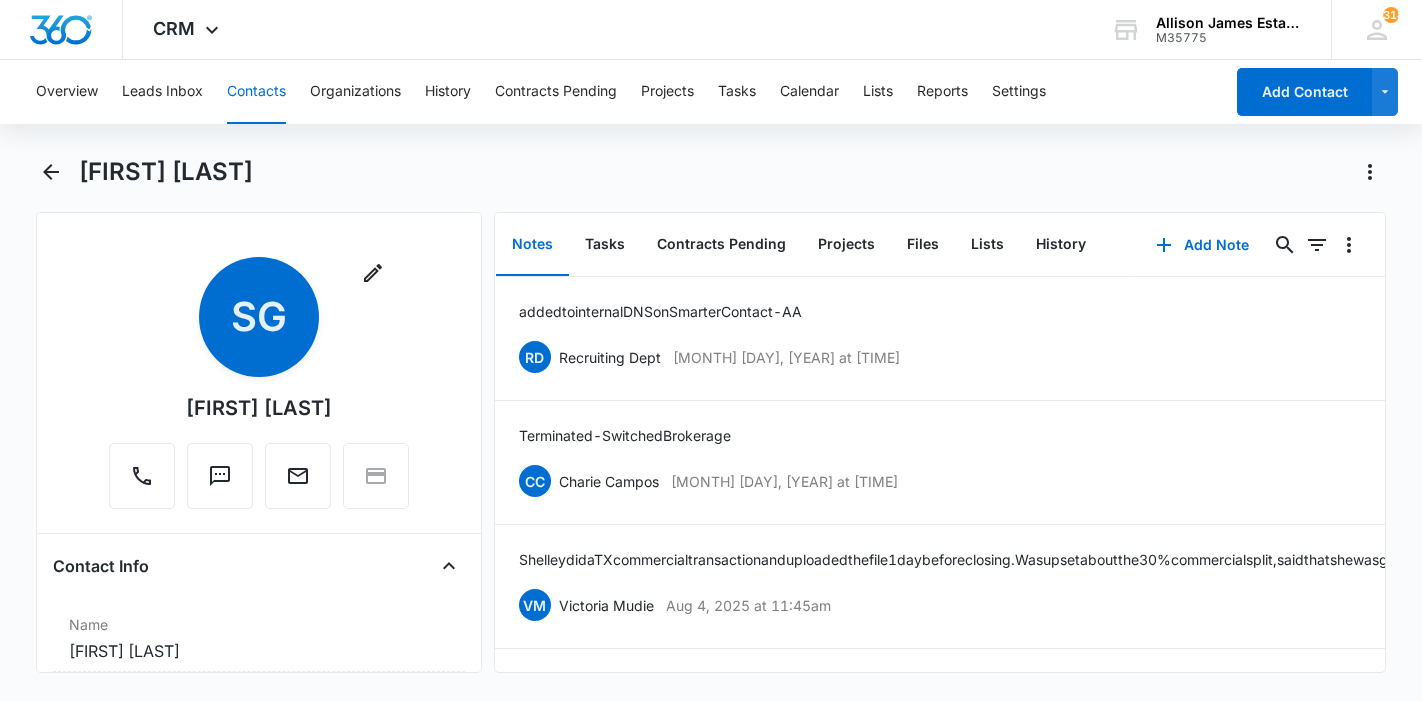 scroll, scrollTop: 0, scrollLeft: 0, axis: both 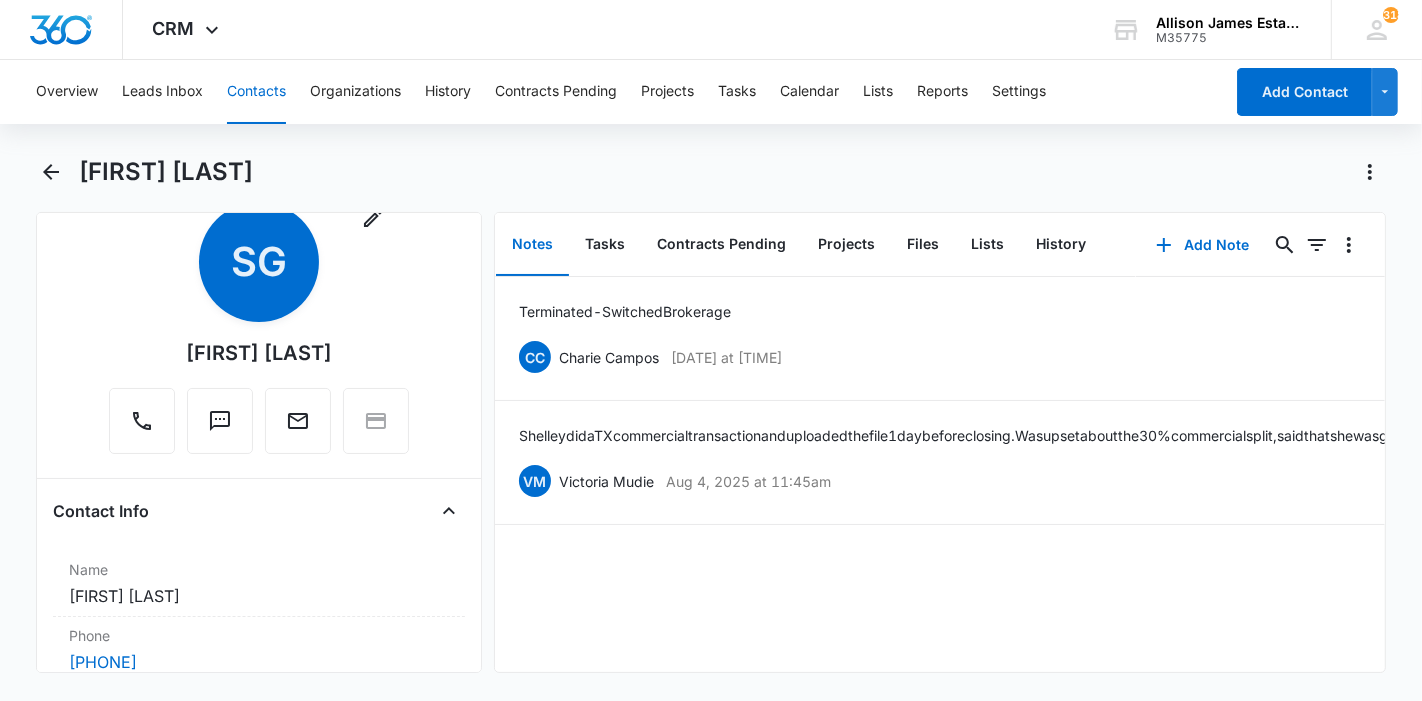 click on "Contacts" at bounding box center [256, 92] 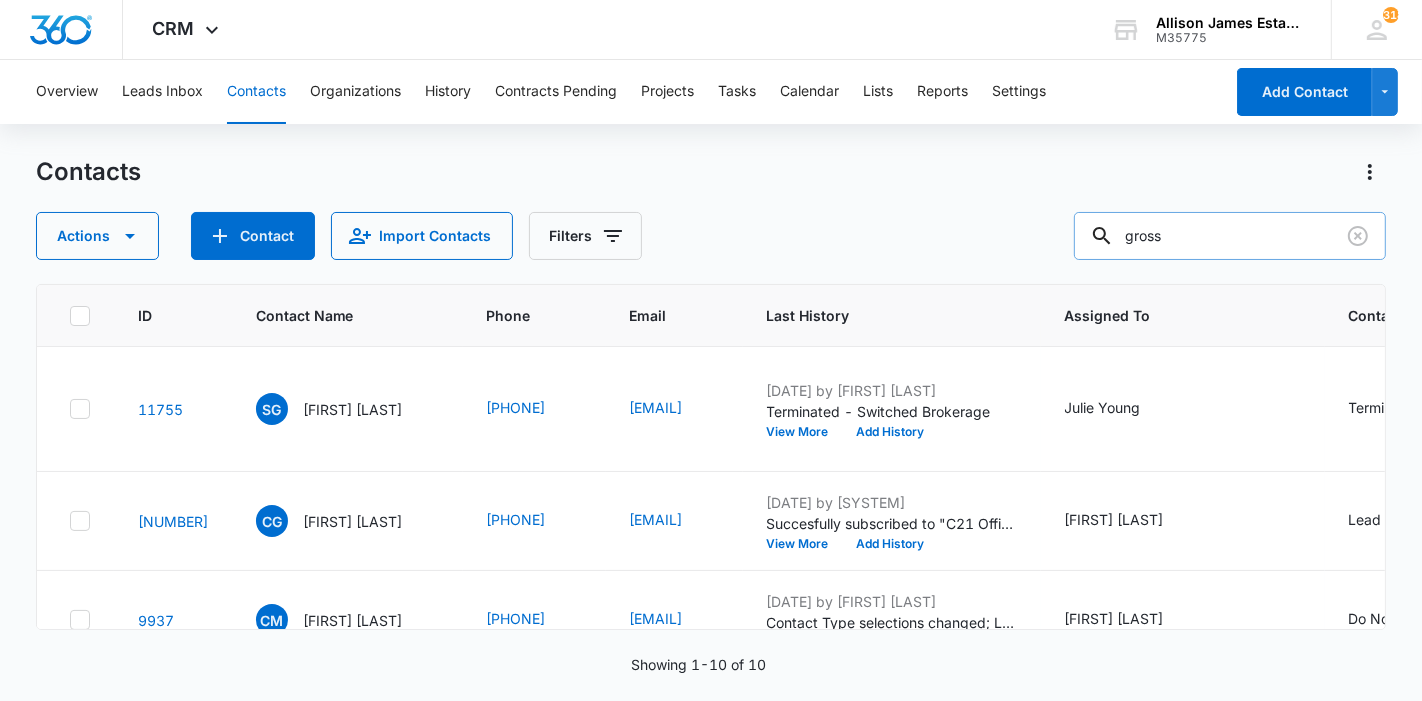 click on "gross" at bounding box center [1230, 236] 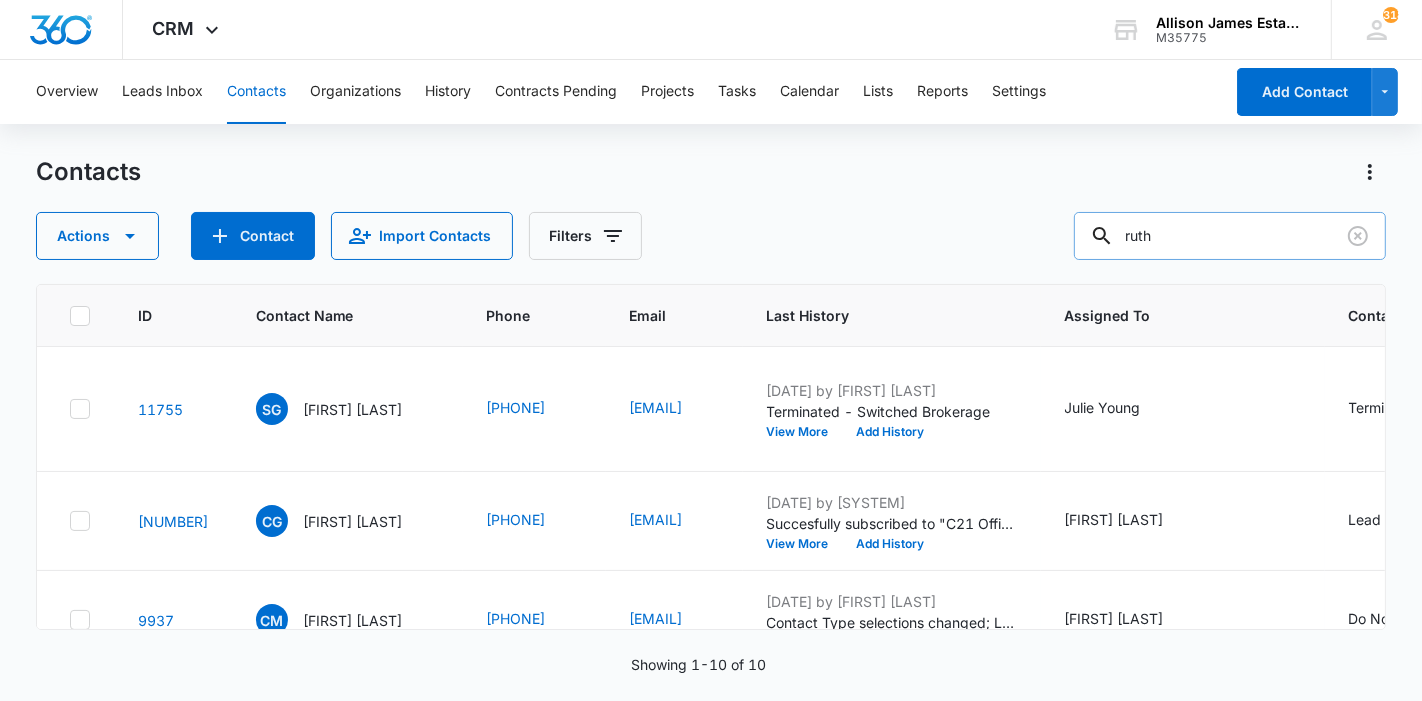 type on "ruth" 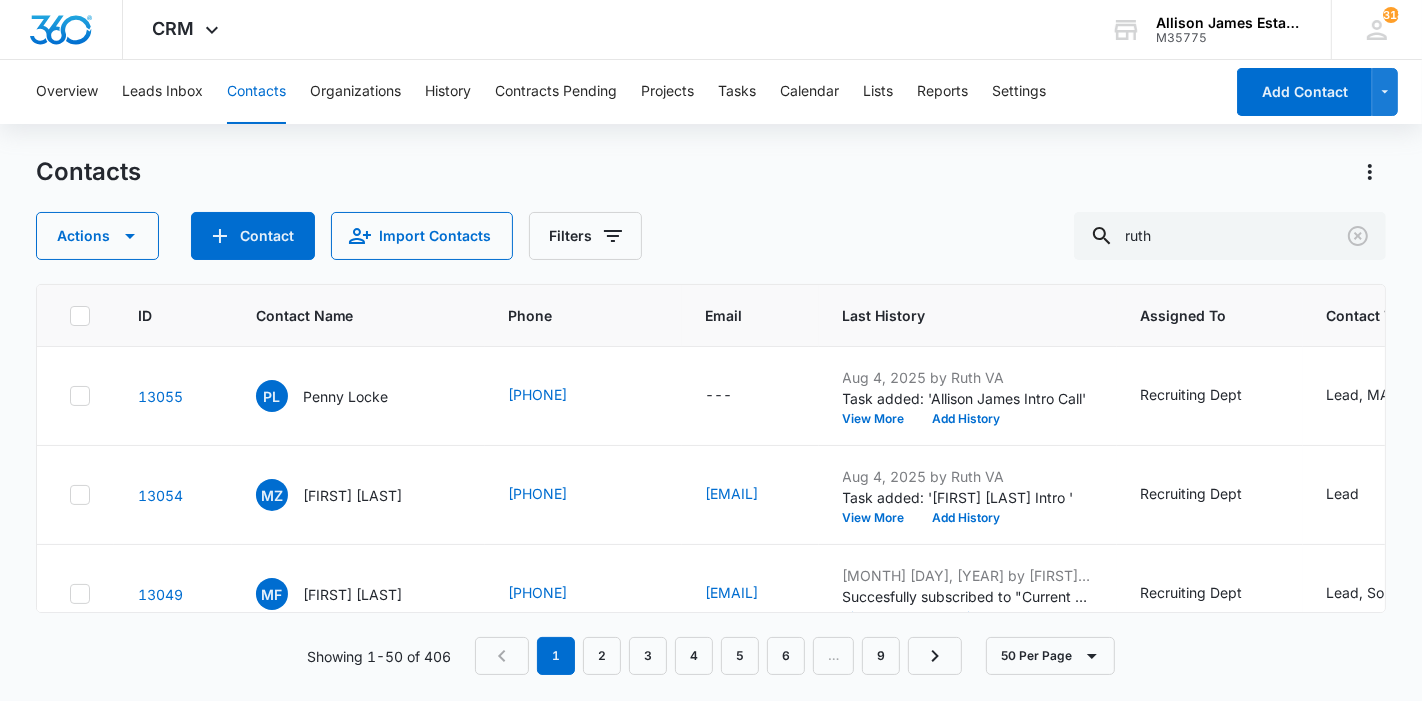 click on "Contacts" at bounding box center [256, 92] 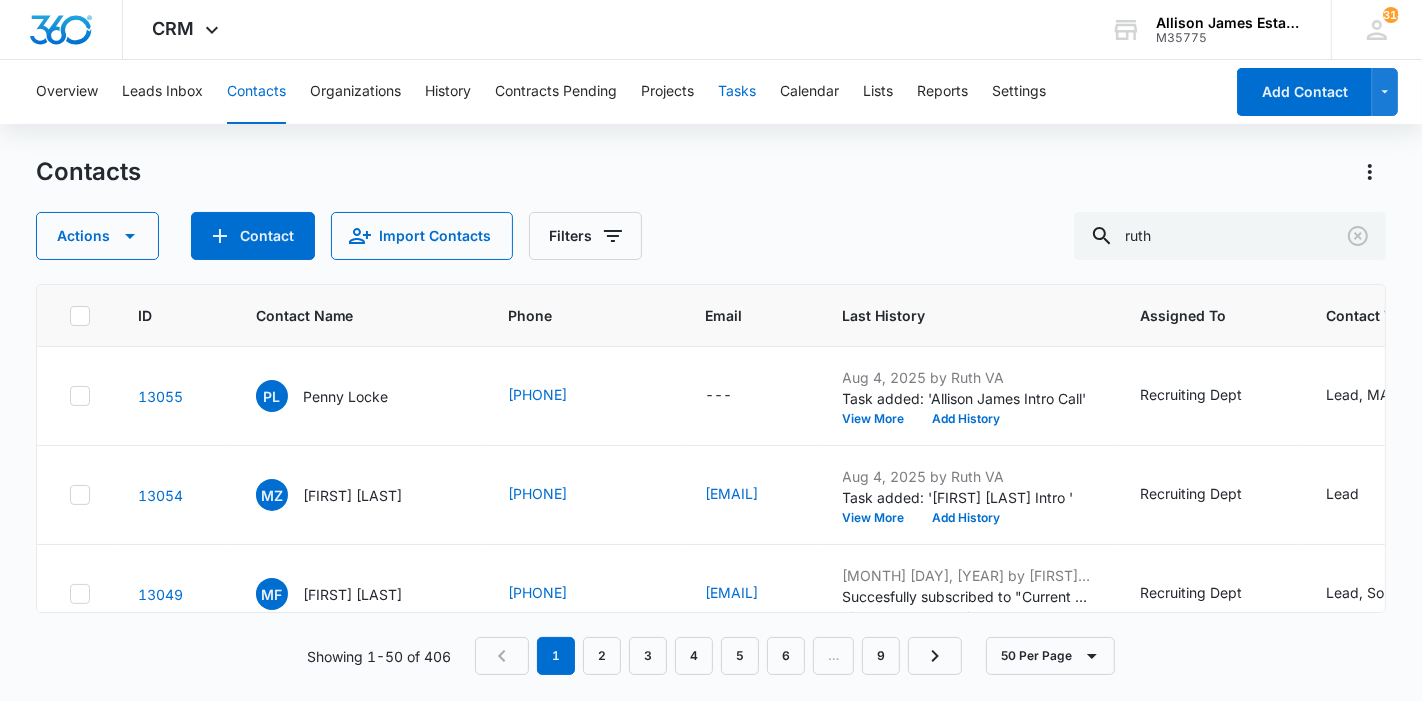 click on "Tasks" at bounding box center (737, 92) 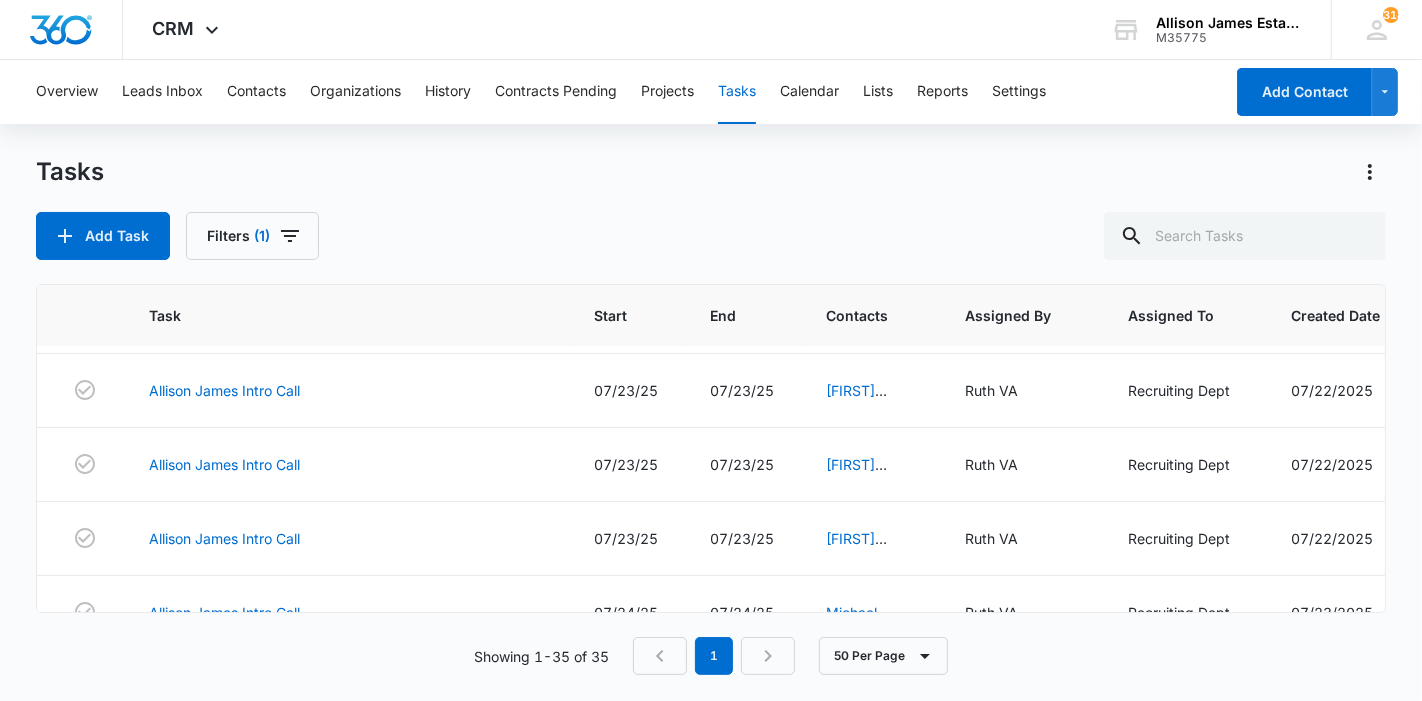 scroll, scrollTop: 364, scrollLeft: 0, axis: vertical 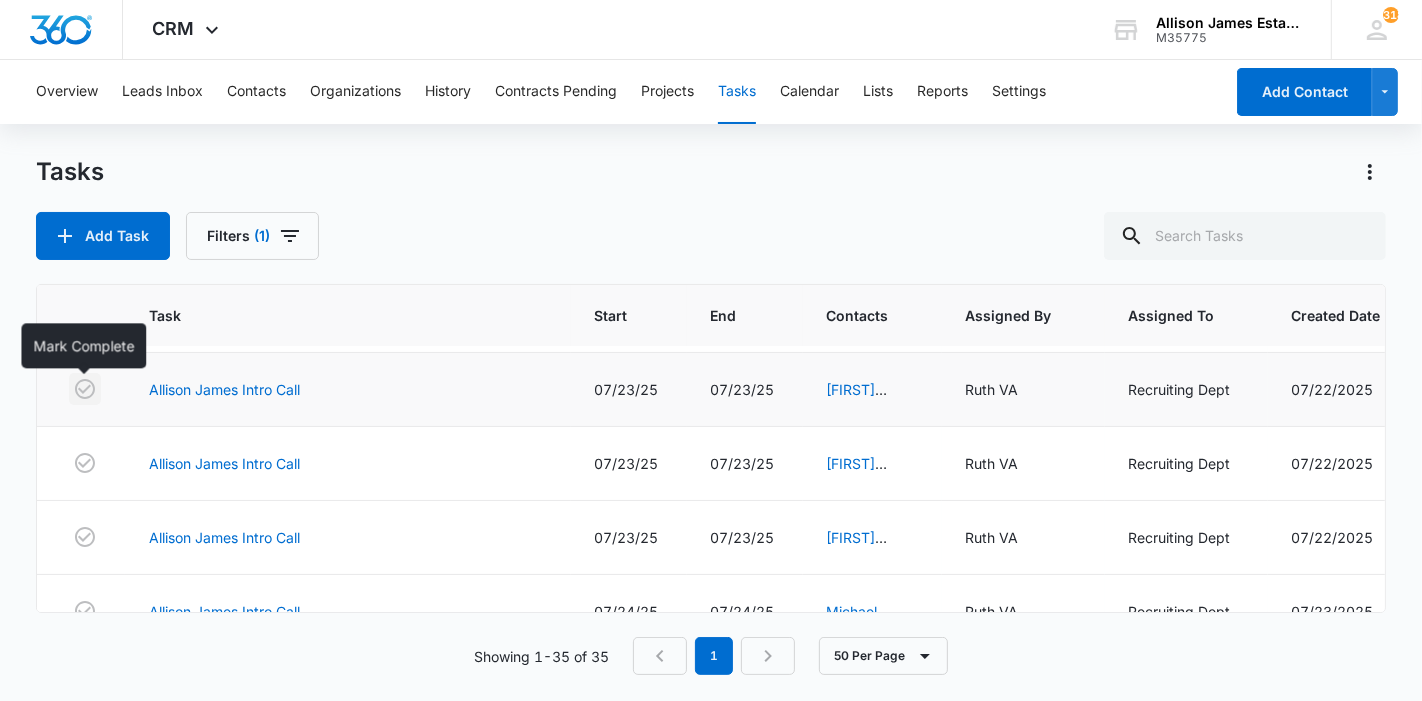 click 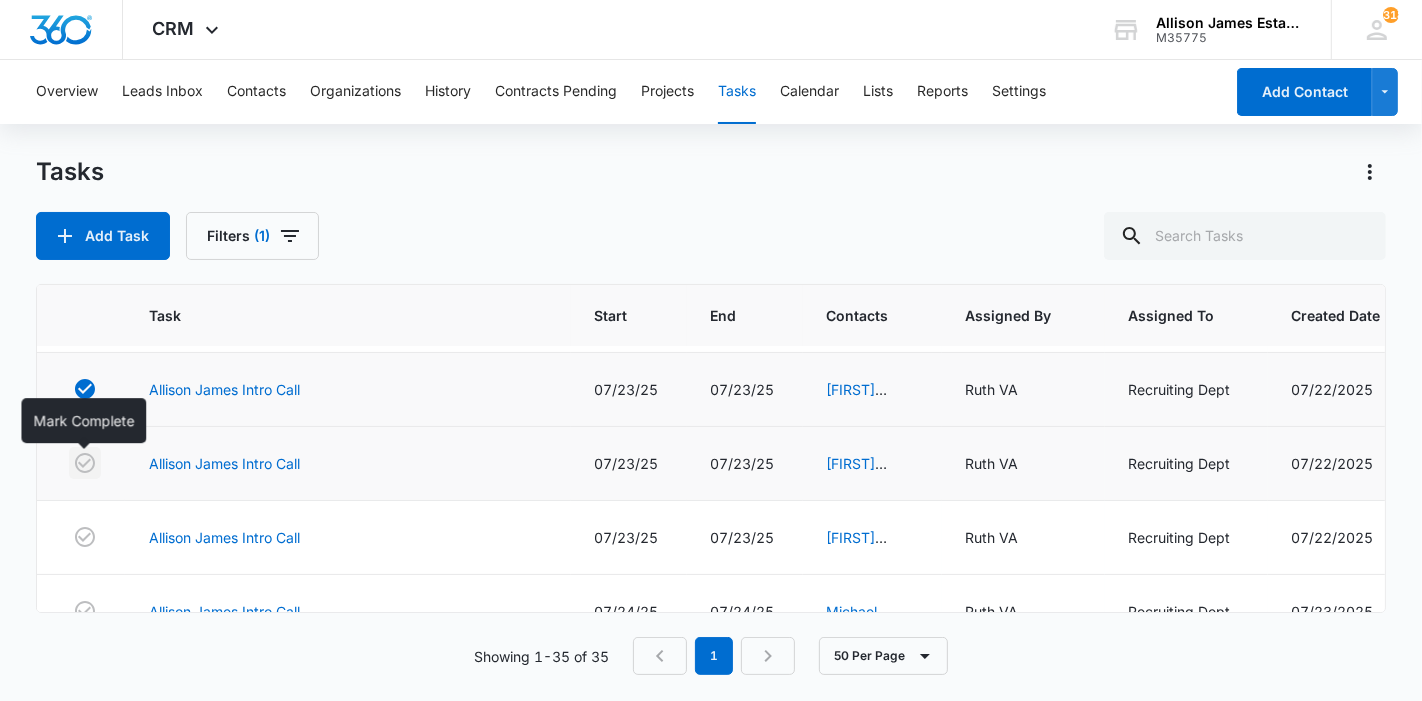 click 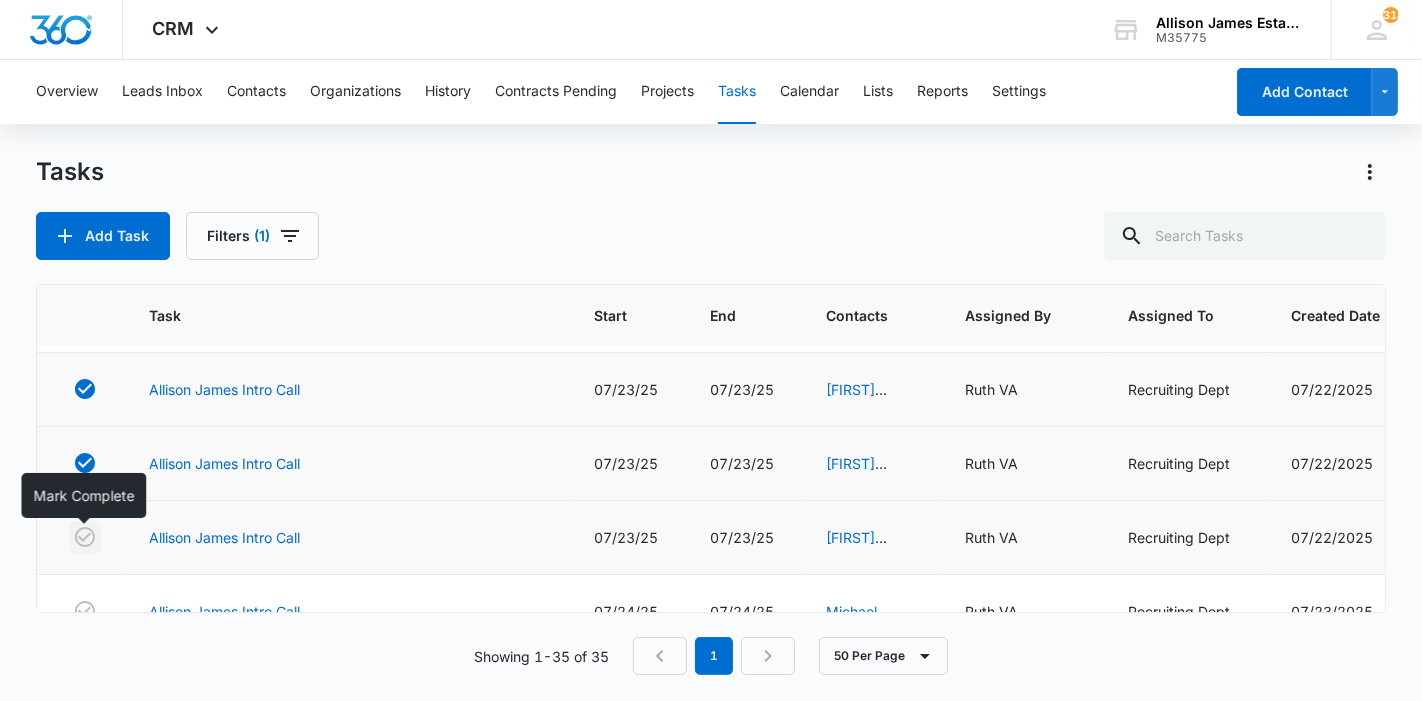 click 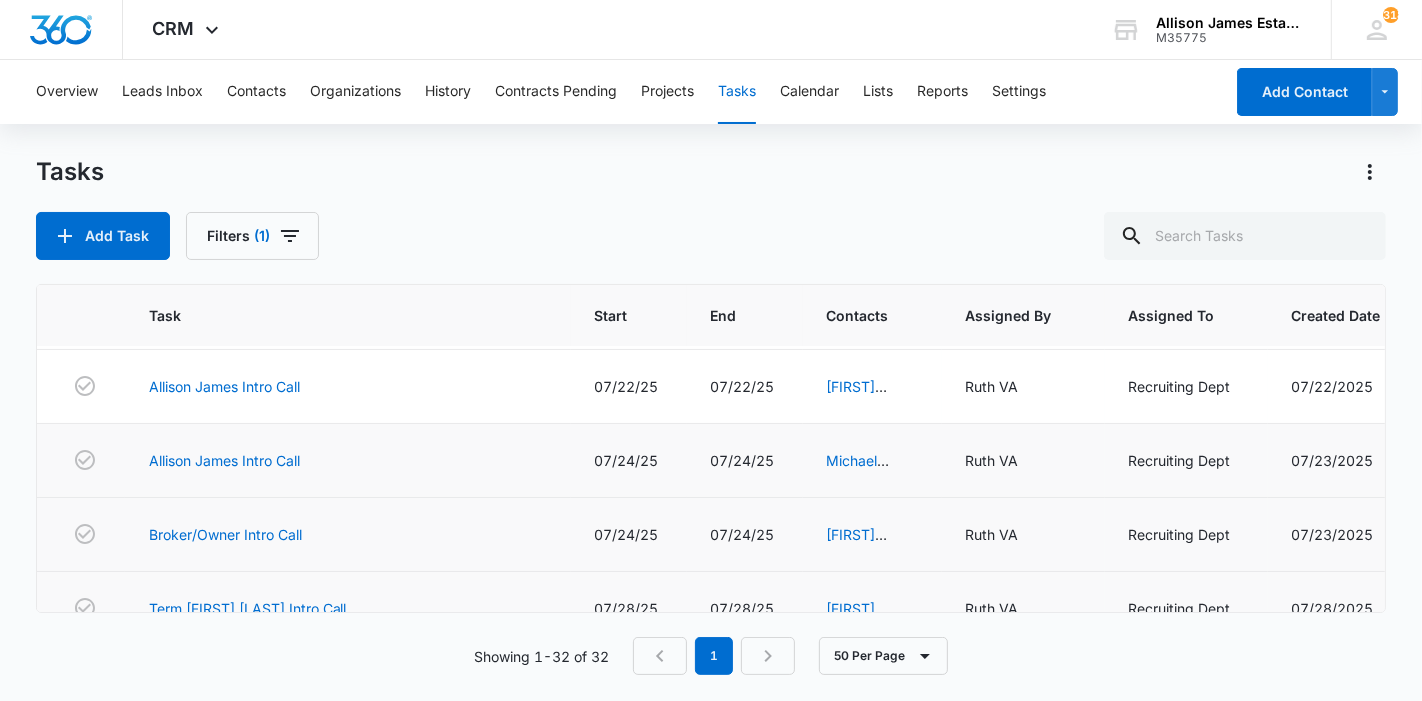 scroll, scrollTop: 245, scrollLeft: 0, axis: vertical 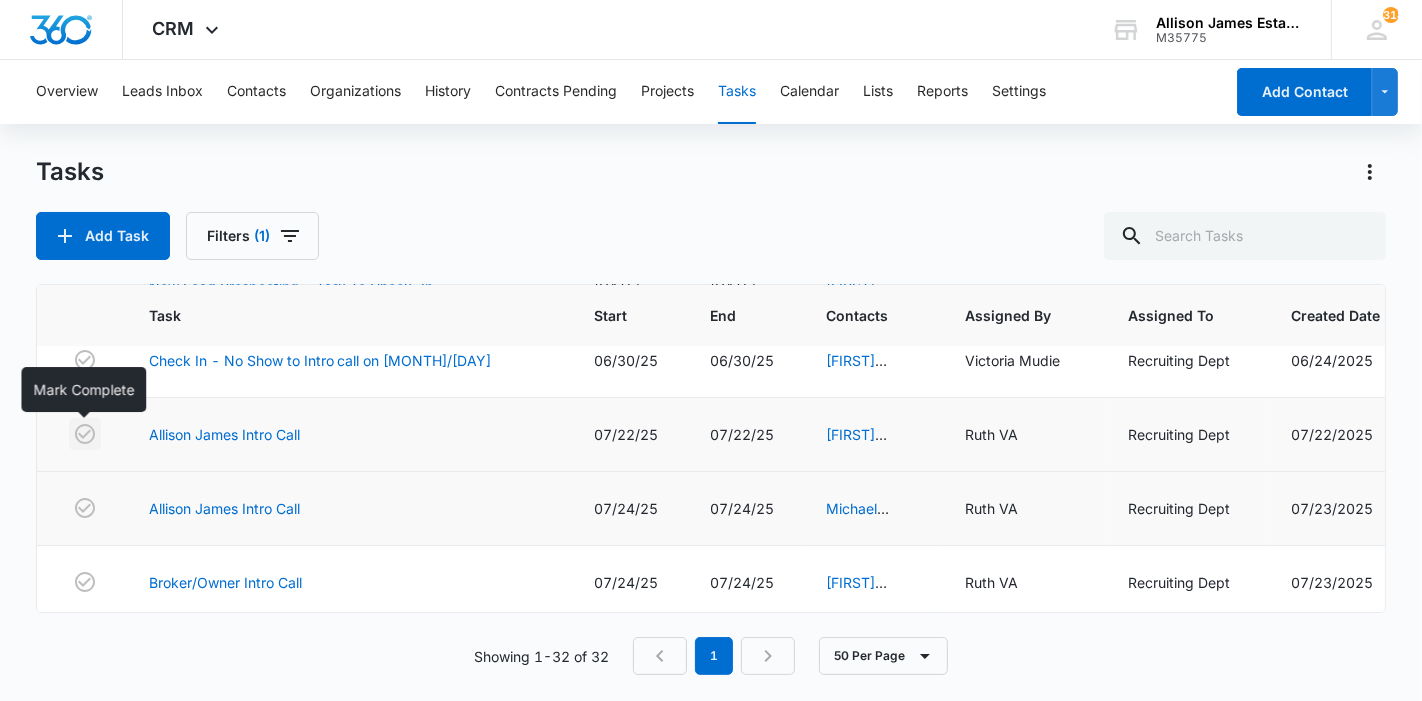 click 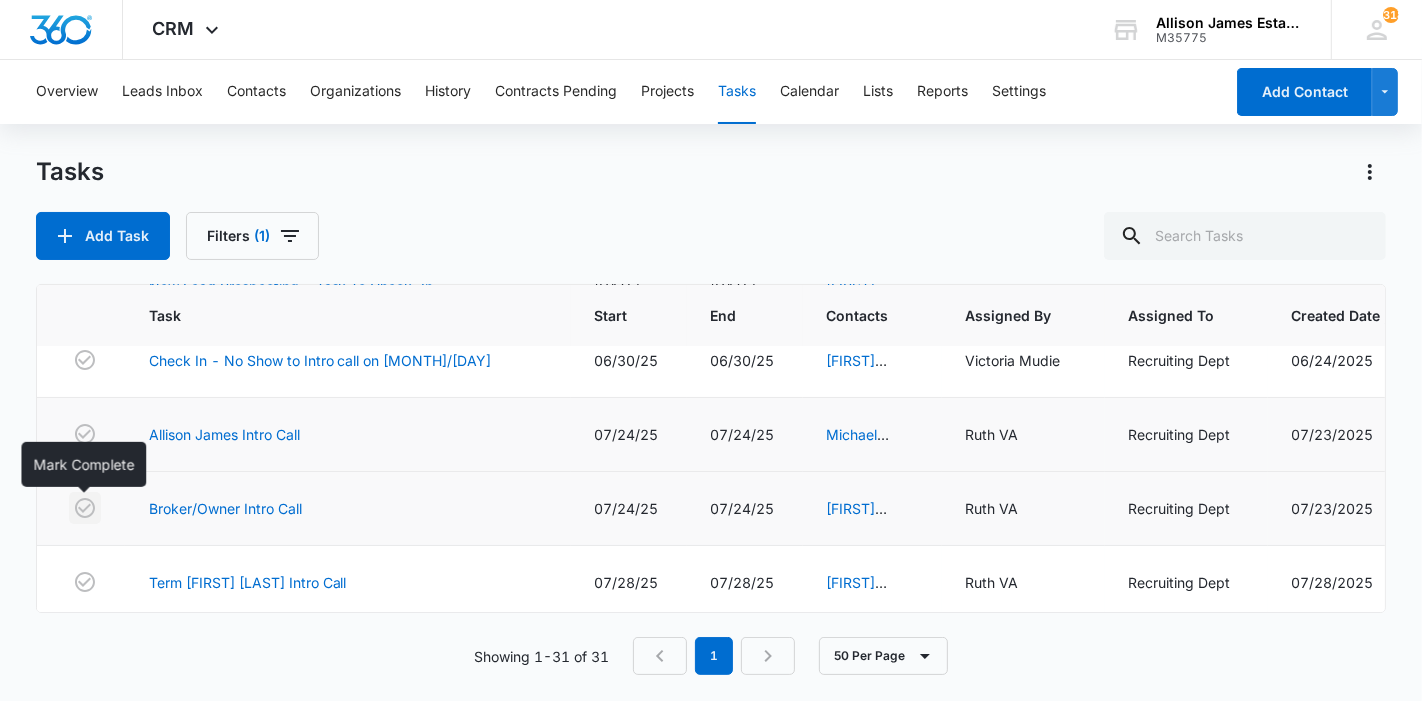 click 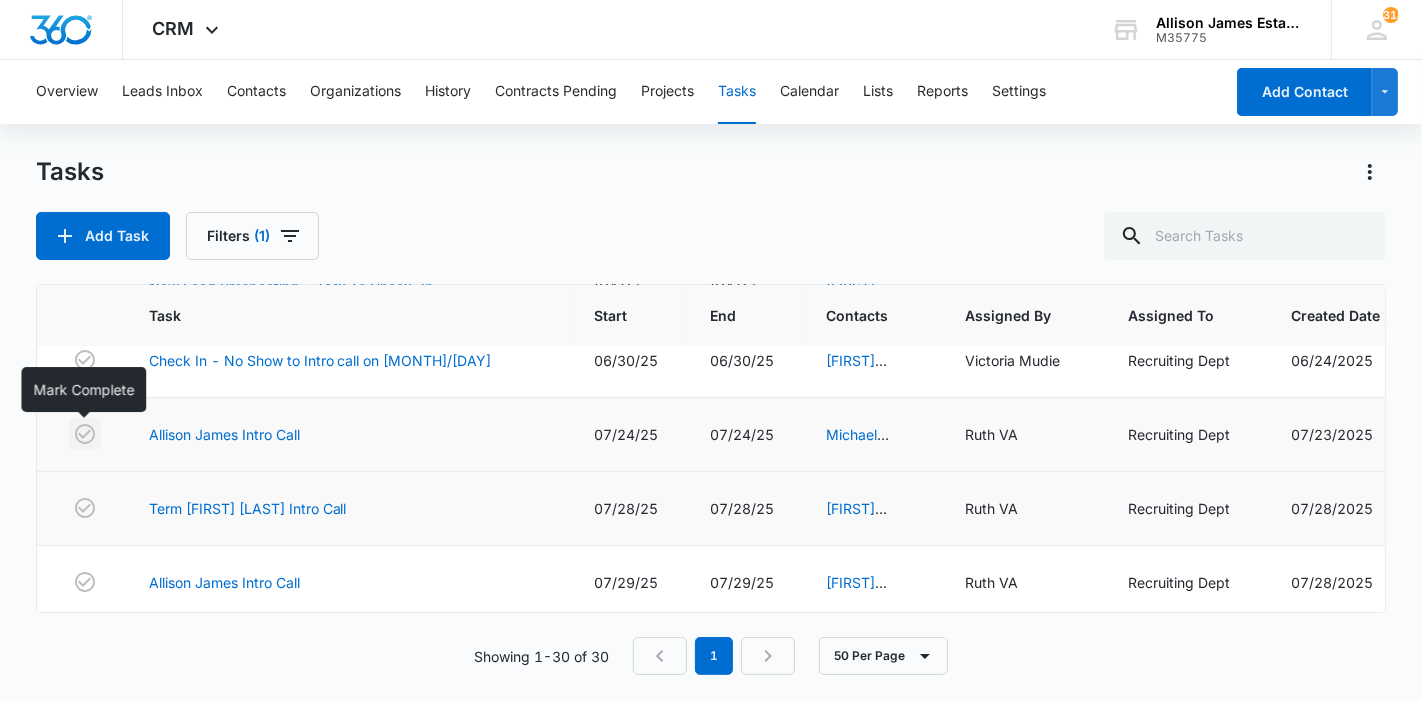 click 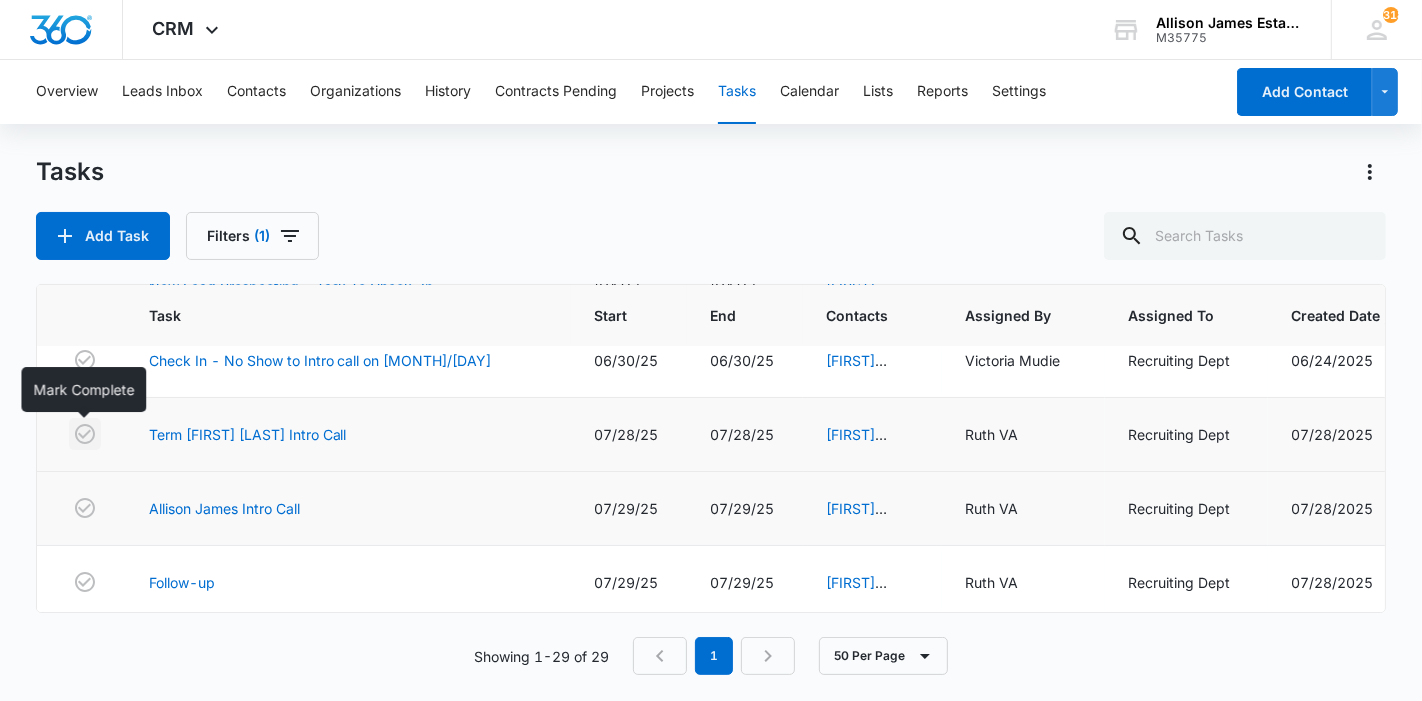 click 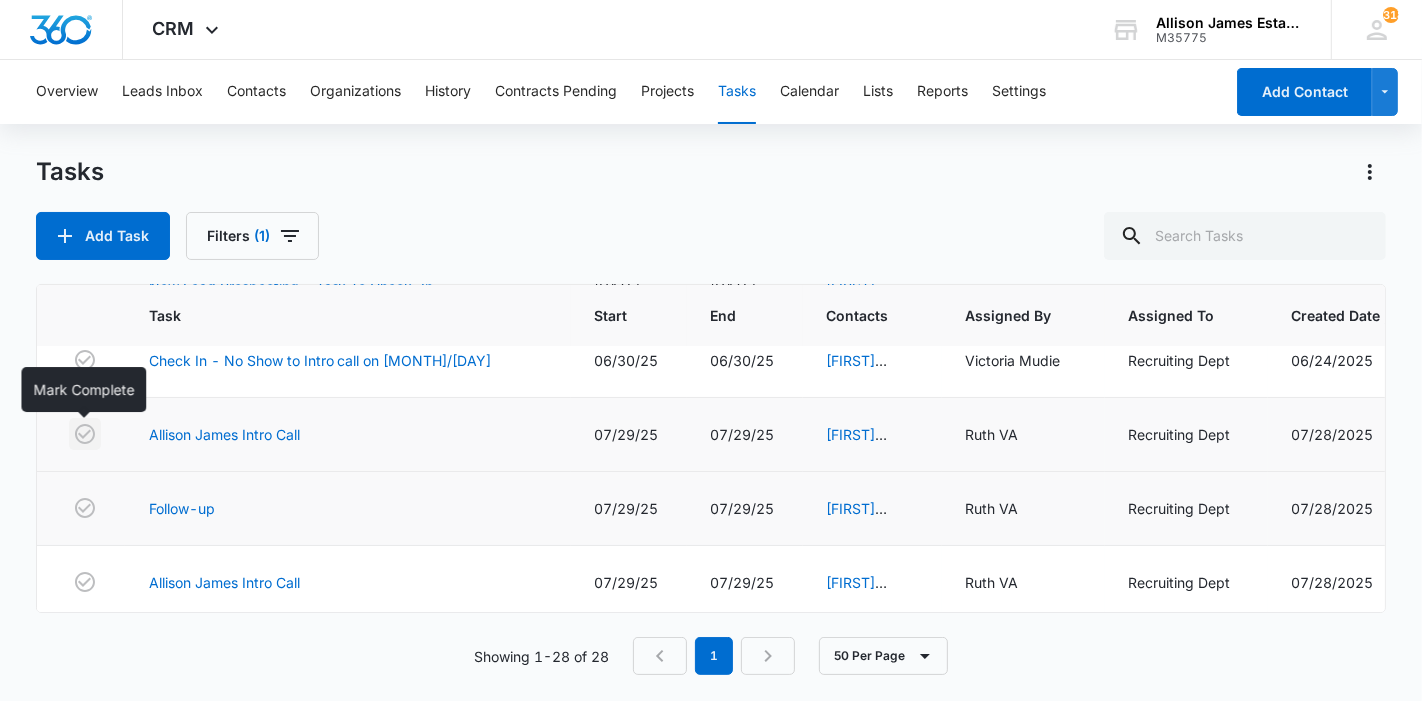 click 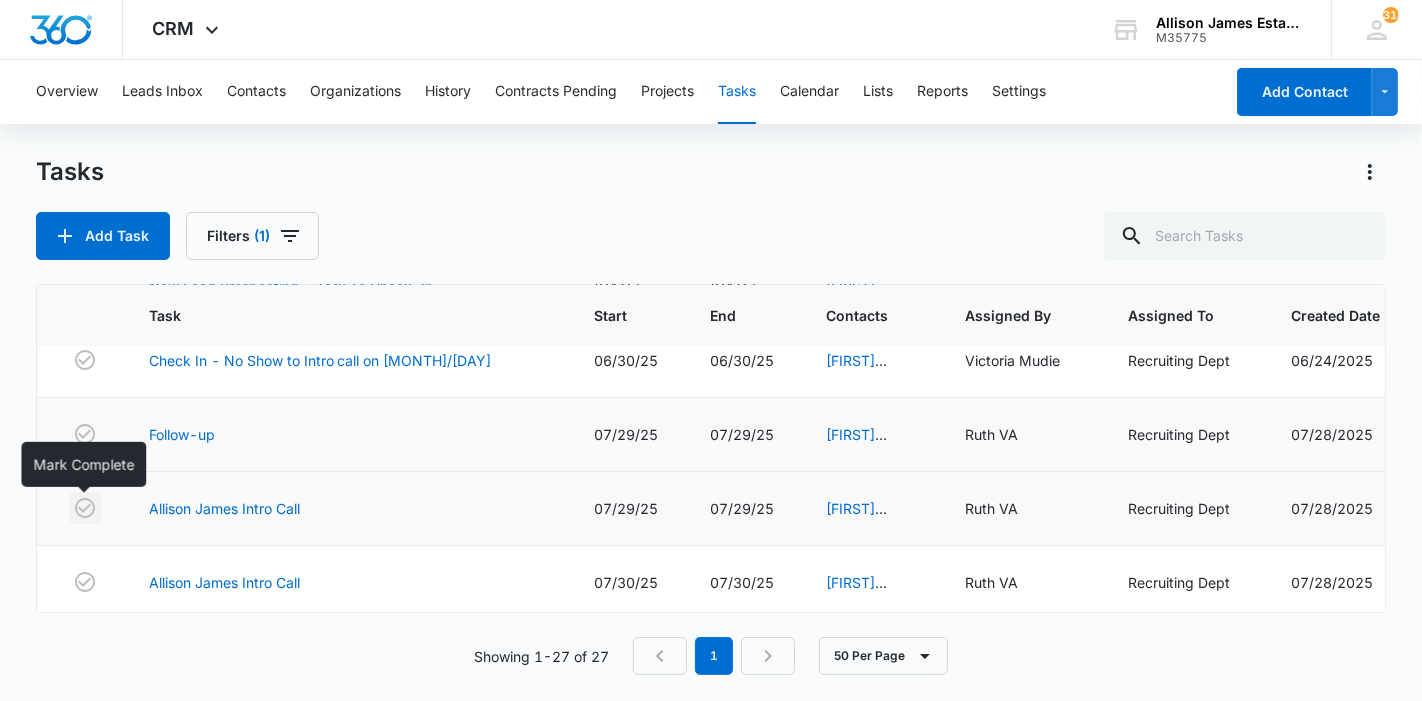 click 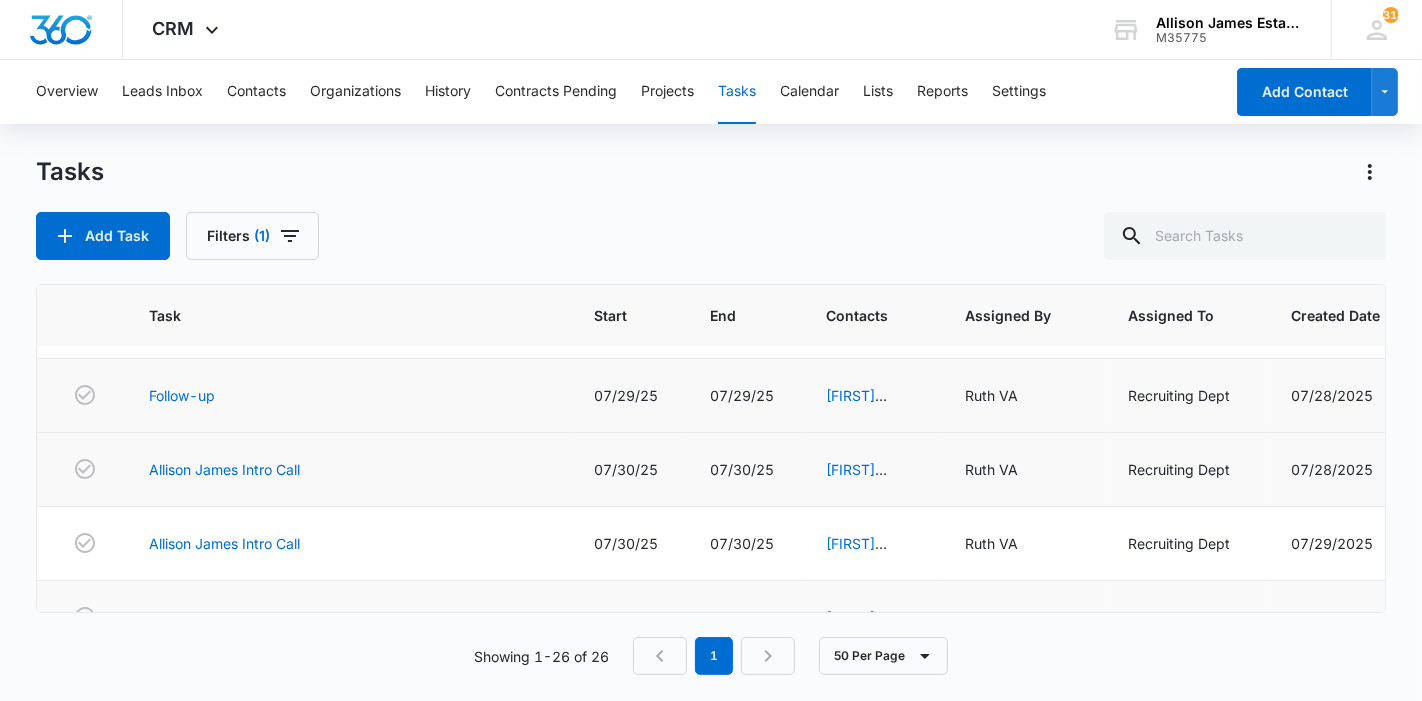 scroll, scrollTop: 285, scrollLeft: 0, axis: vertical 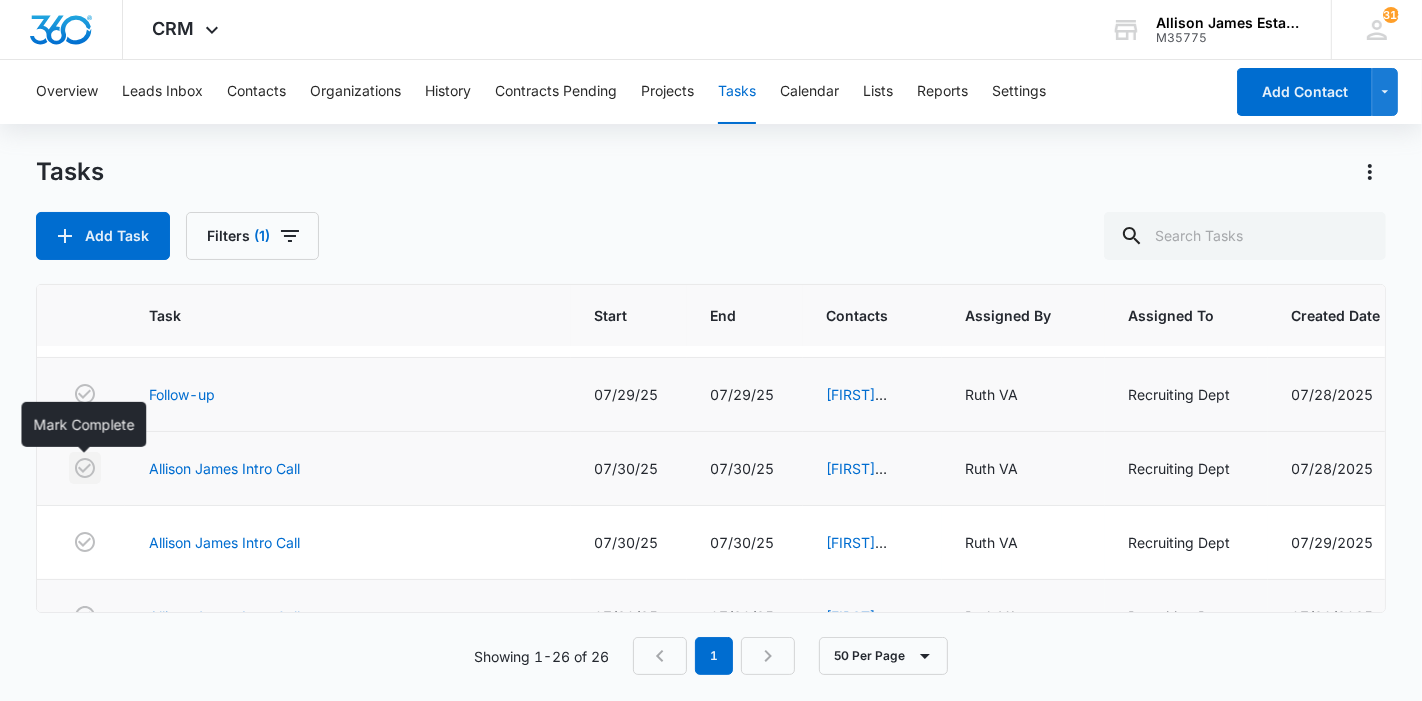 click 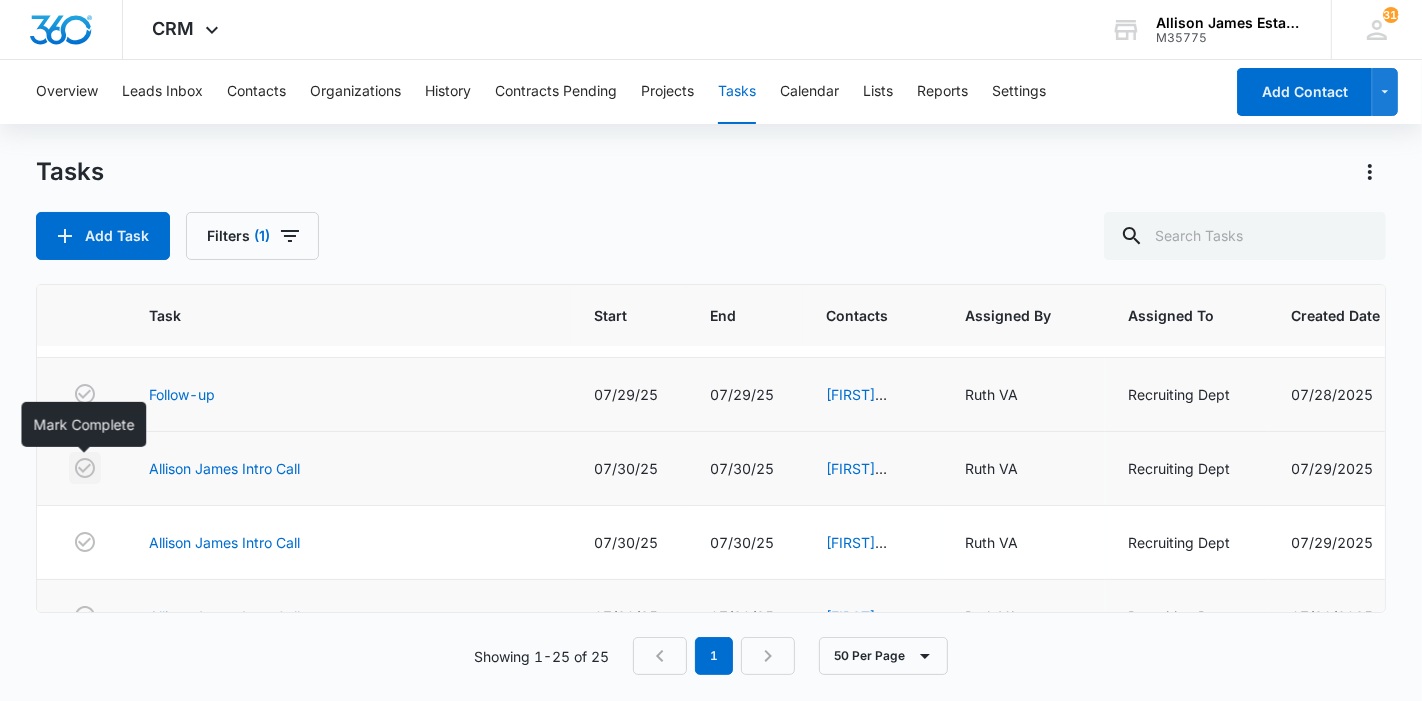click 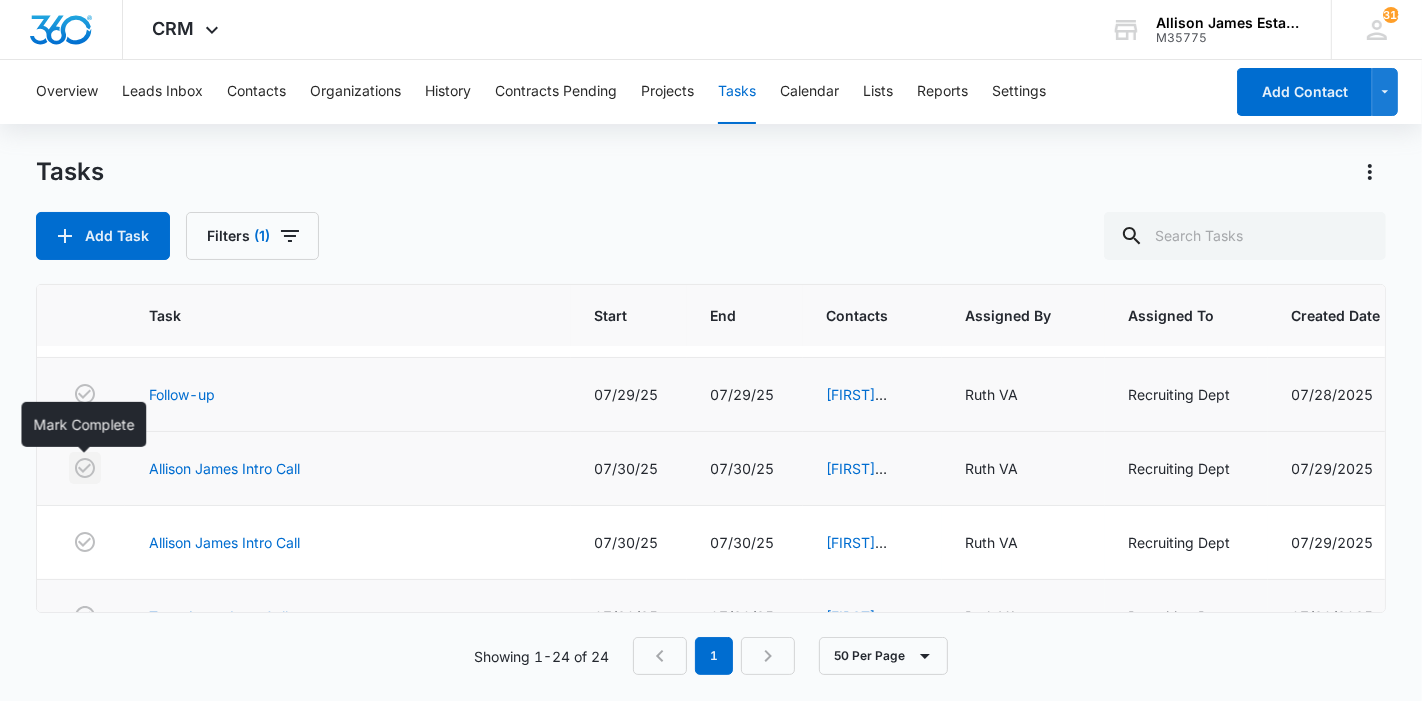 click 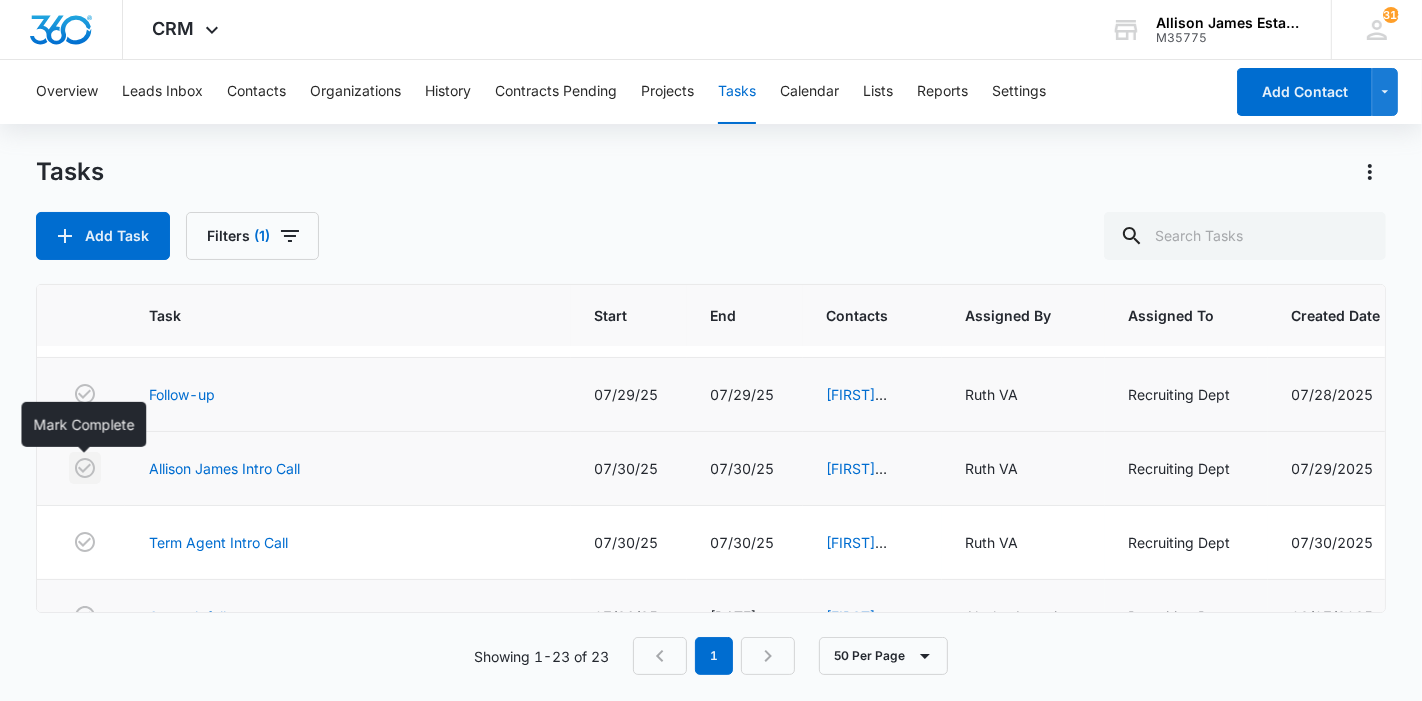click 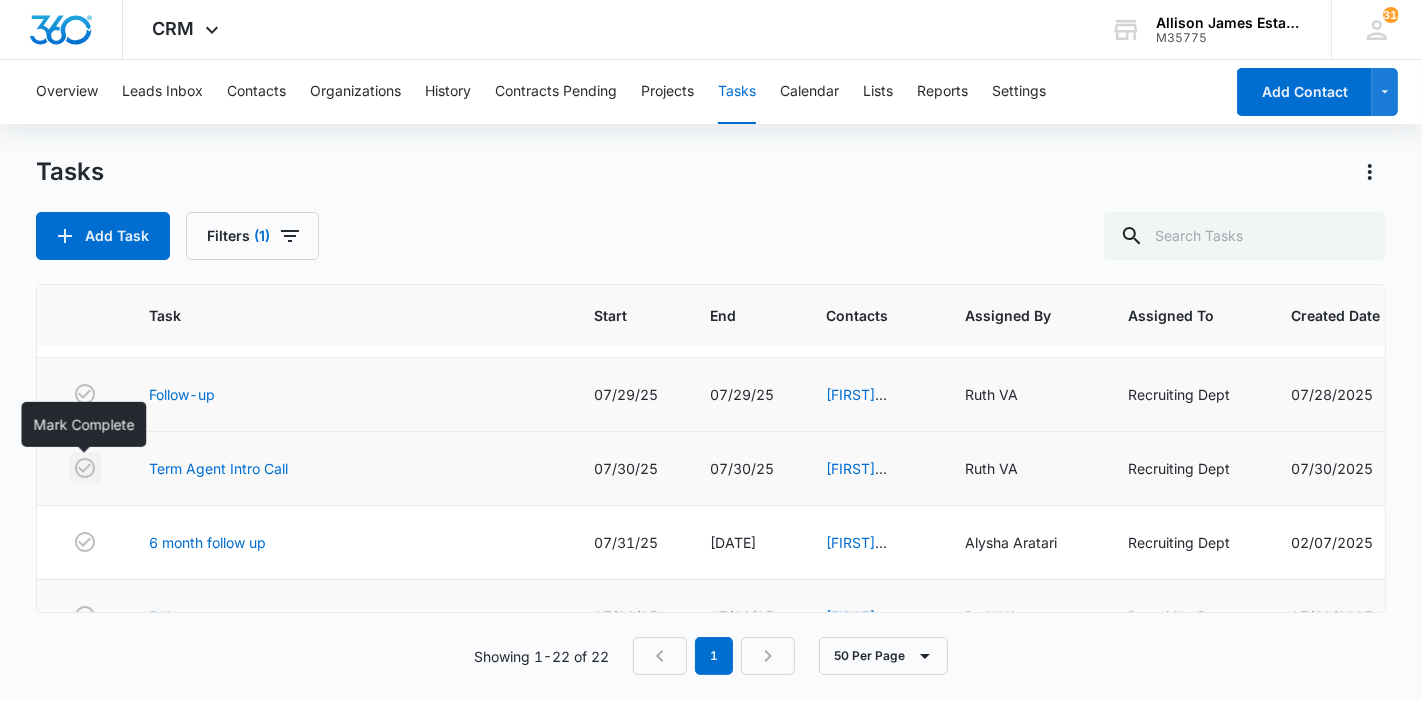 click 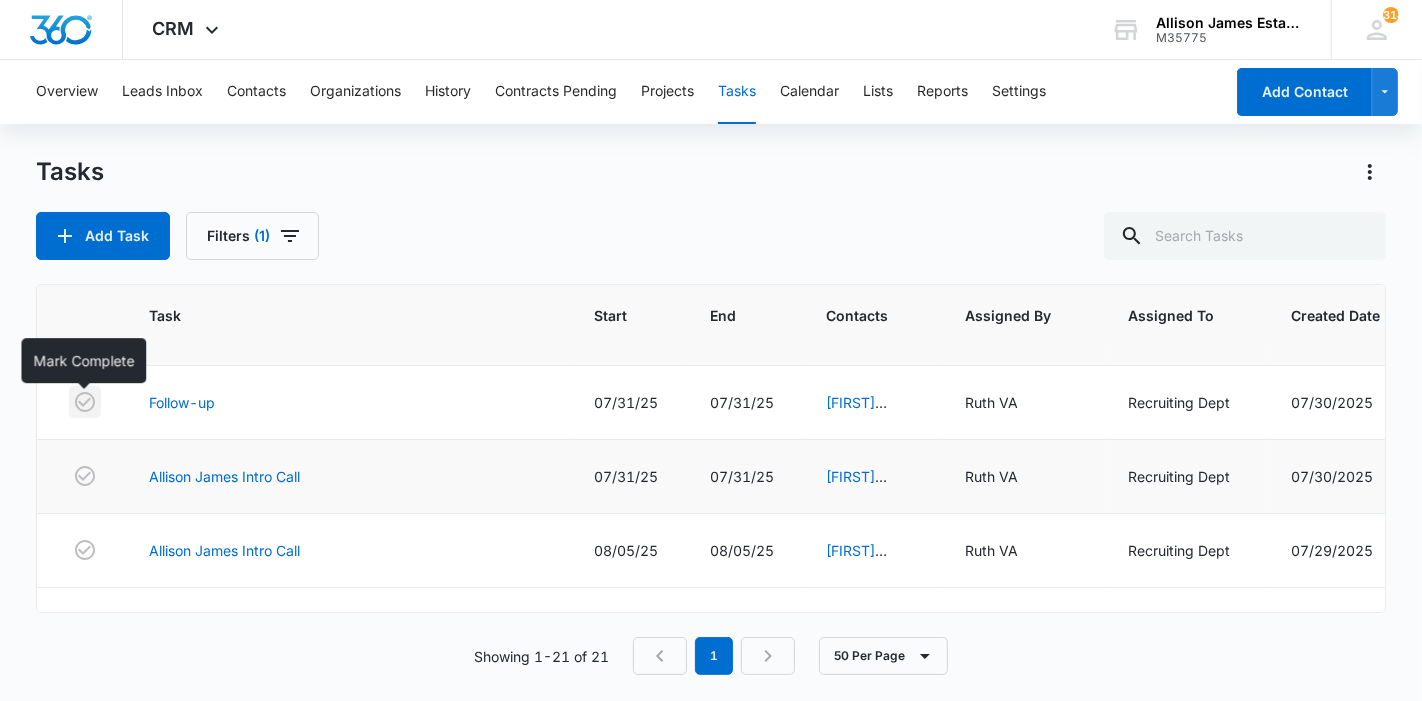 scroll, scrollTop: 424, scrollLeft: 0, axis: vertical 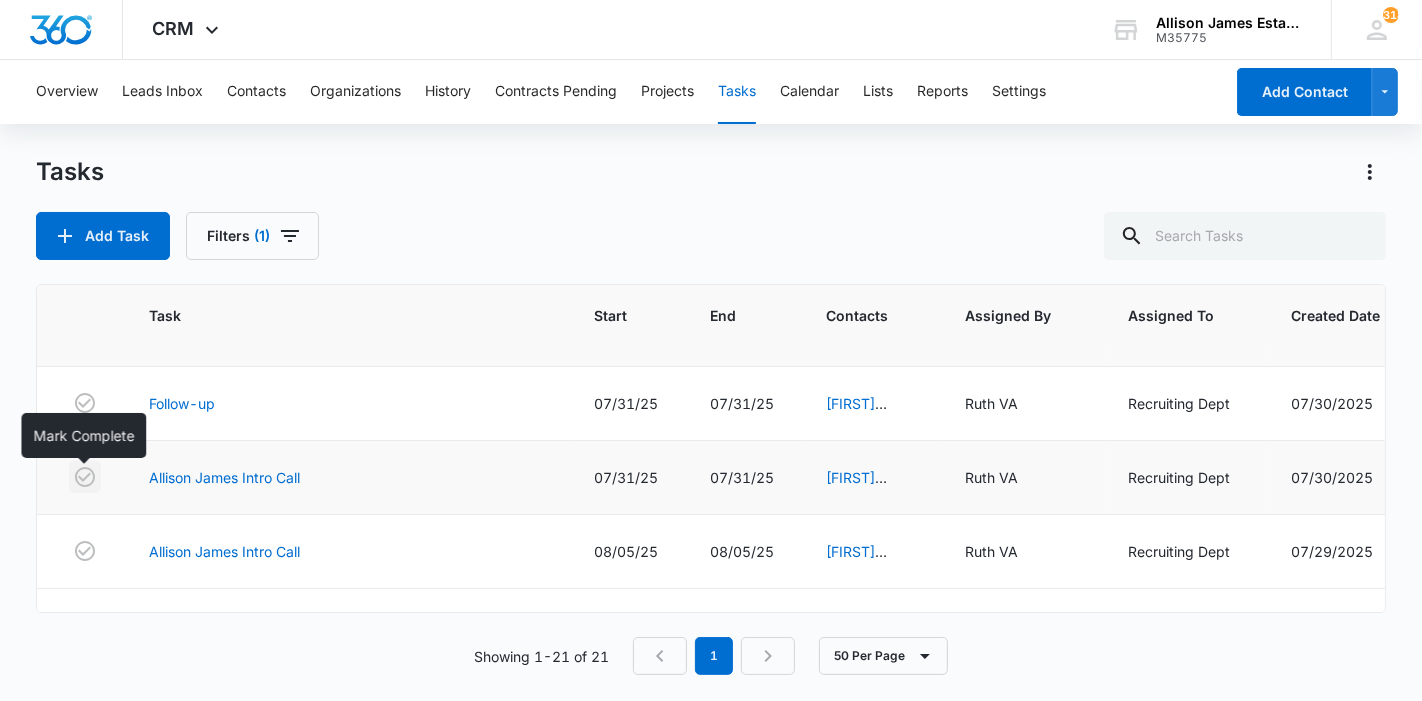 click 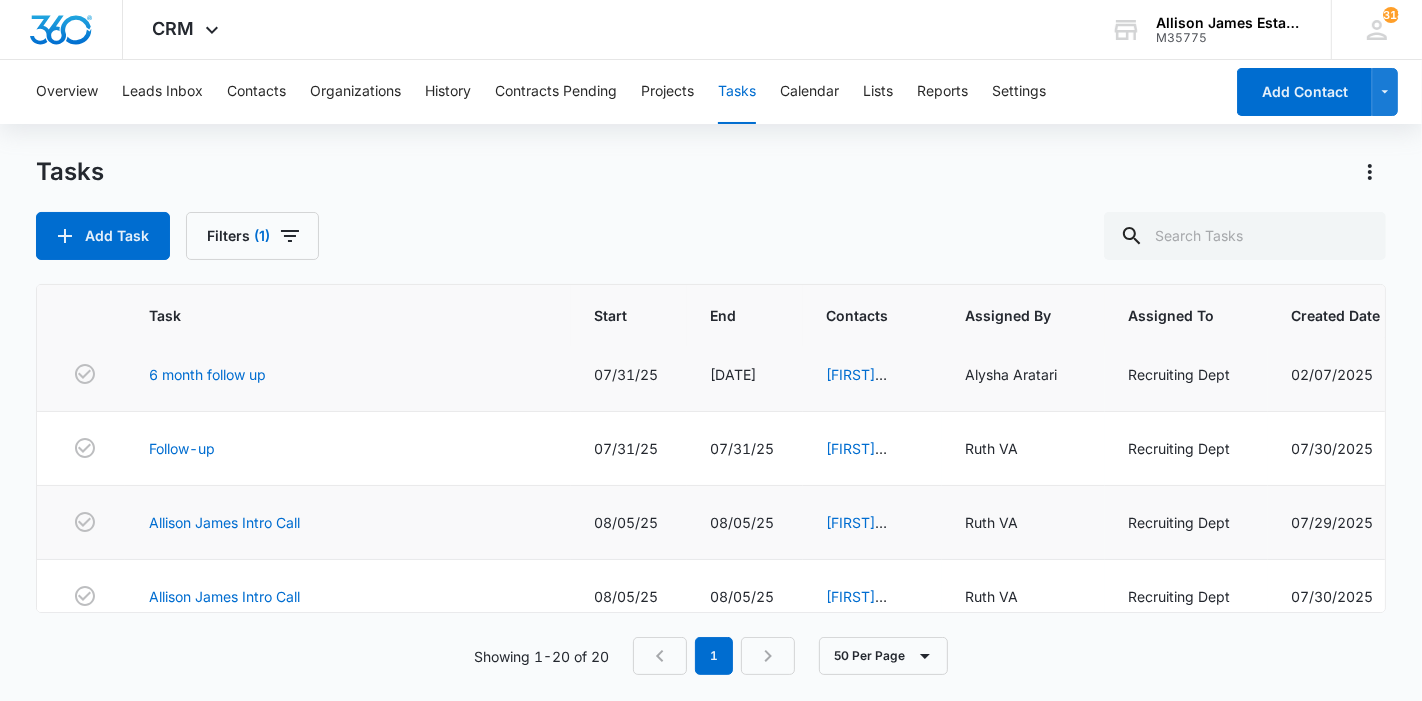 scroll, scrollTop: 377, scrollLeft: 0, axis: vertical 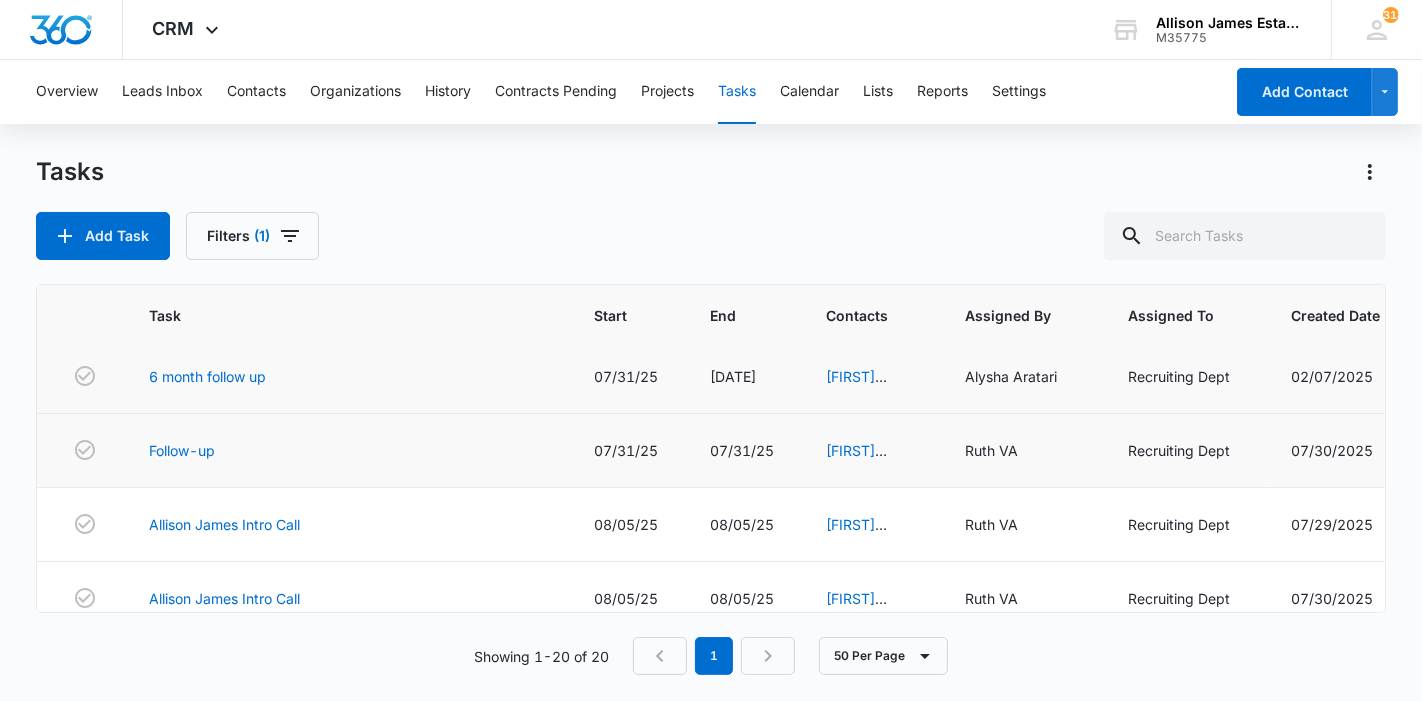 click on "[FIRST] [LAST]" at bounding box center (872, 451) 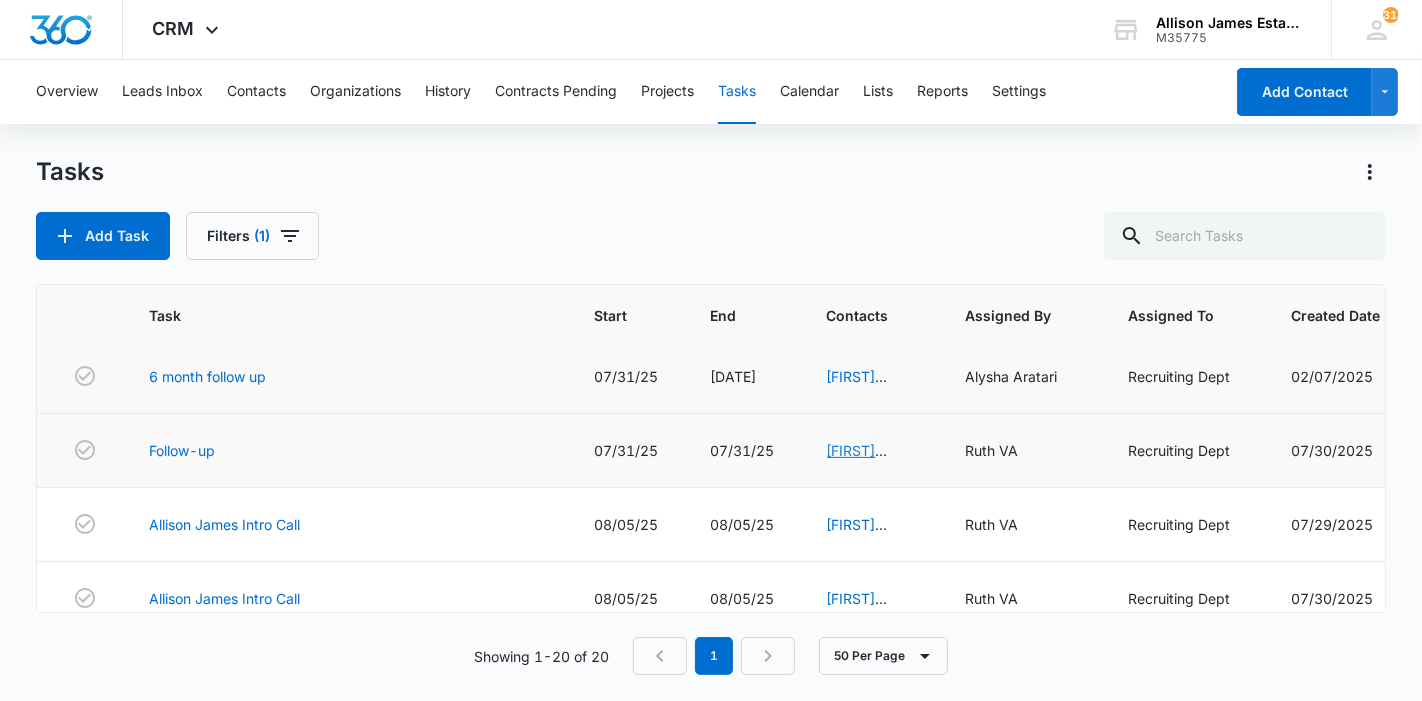 click on "[FIRST] [LAST]" at bounding box center (857, 461) 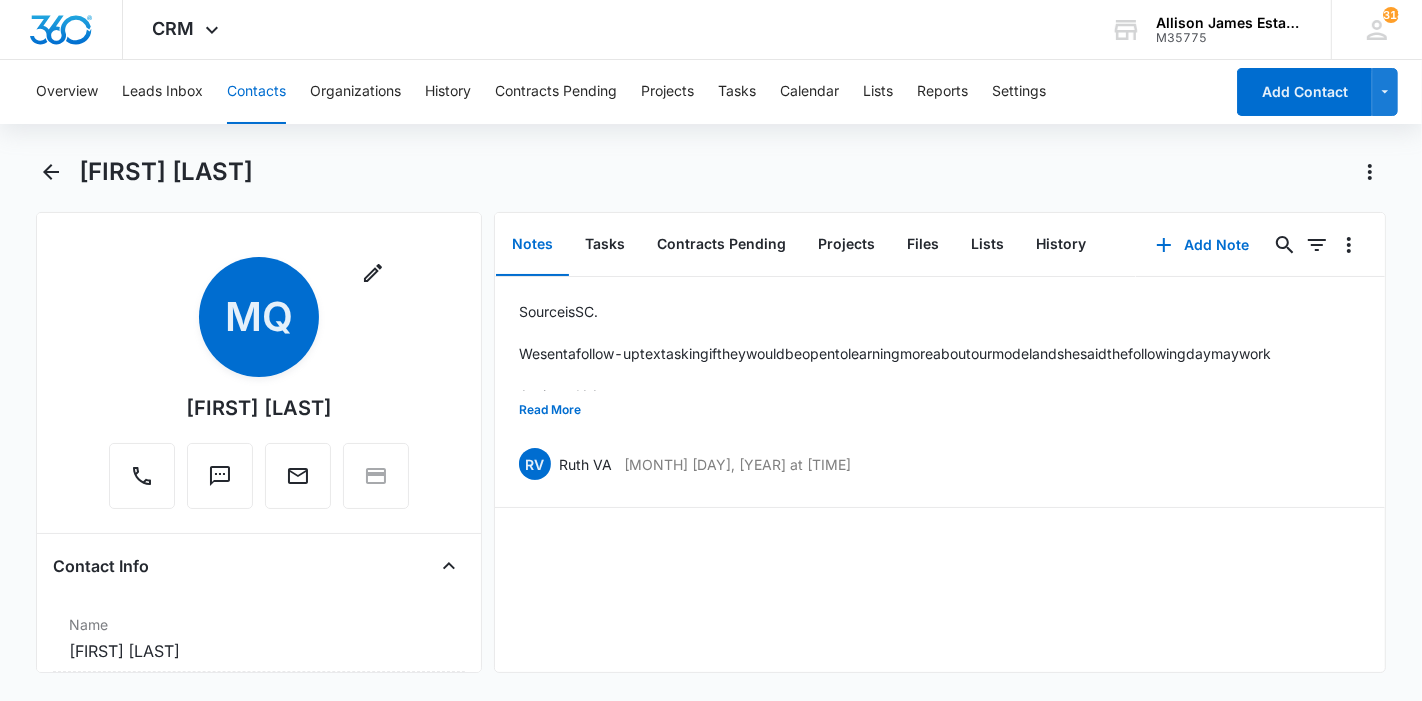 click on "RV [FIRST] VA [MONTH] [DAY], [YEAR] at [TIME] Delete Edit" at bounding box center (940, 464) 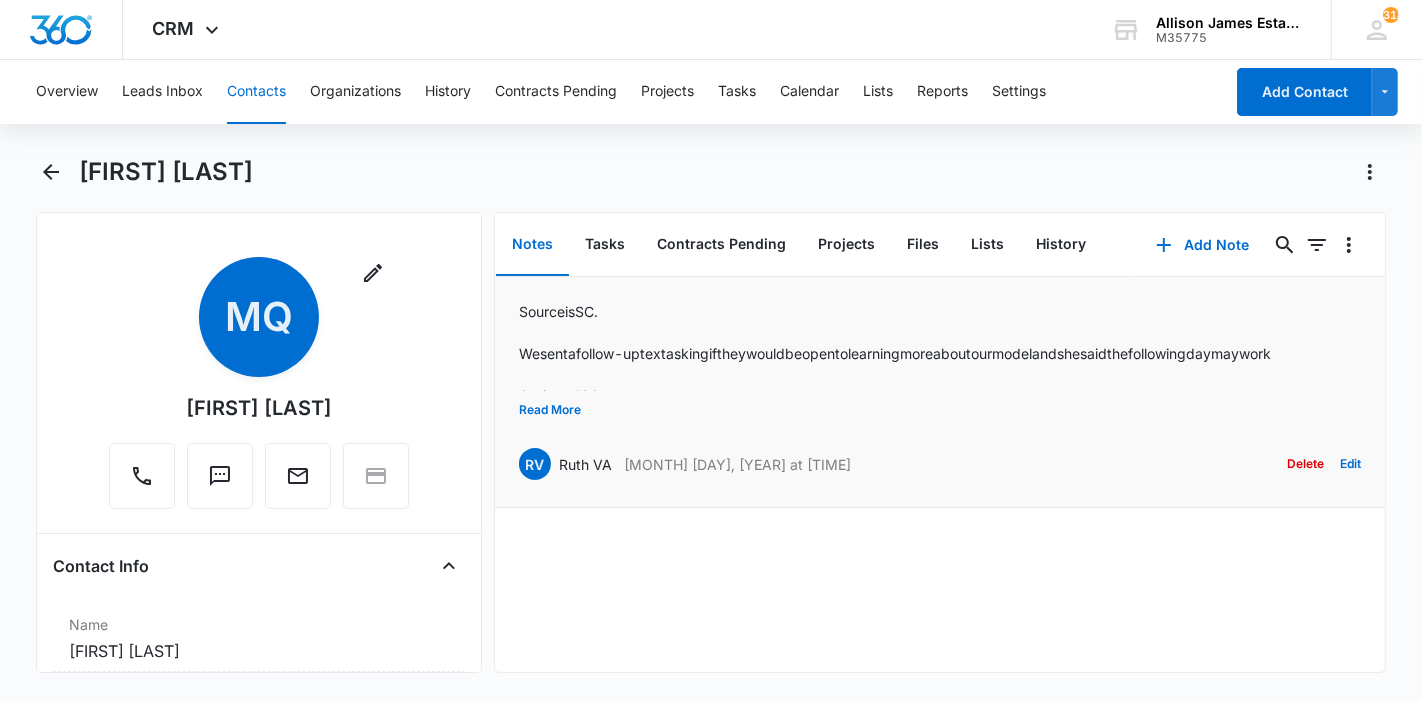 click on "Source  is  SC.  We  sent  a  follow-up  text  asking  if  they  would  be  open  to  learning  more  about  our  model  and  she  said  the  following  day  may  work  Assigned  AA" at bounding box center (895, 353) 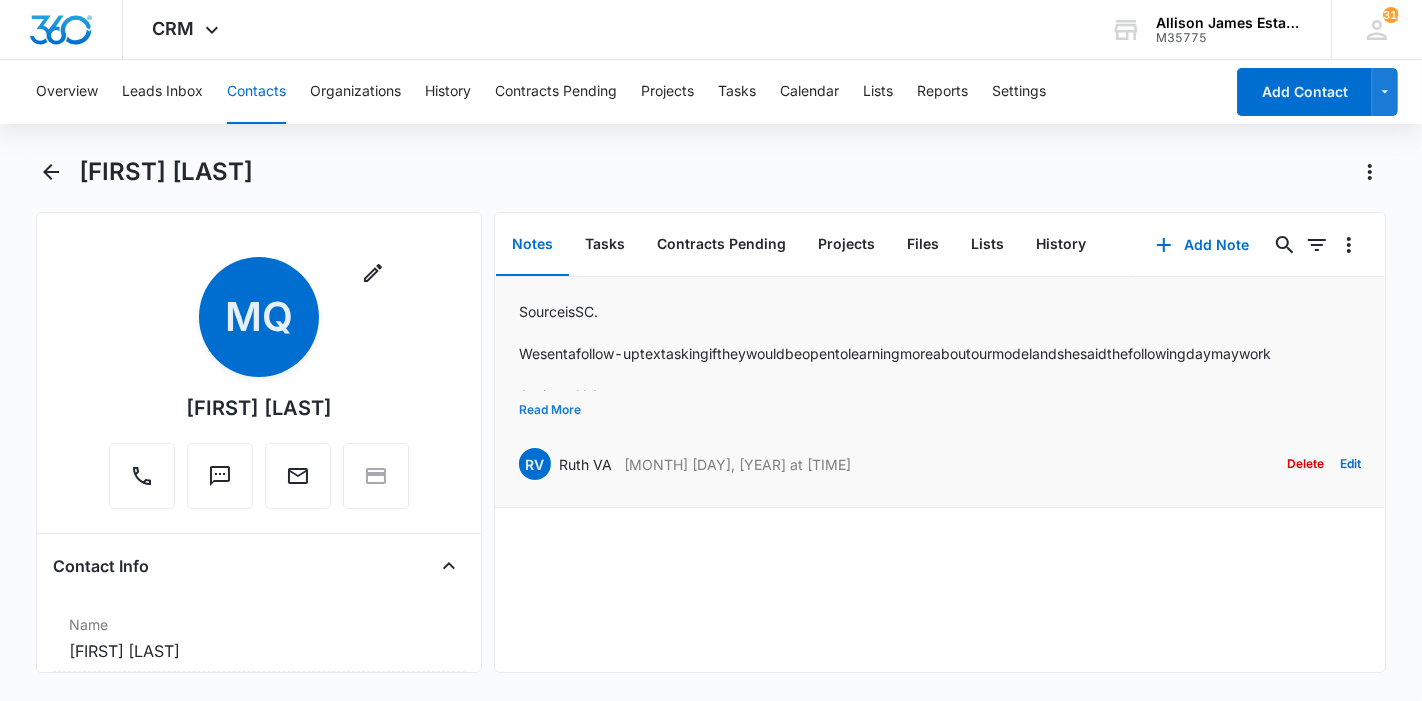 click on "Read More" at bounding box center [550, 410] 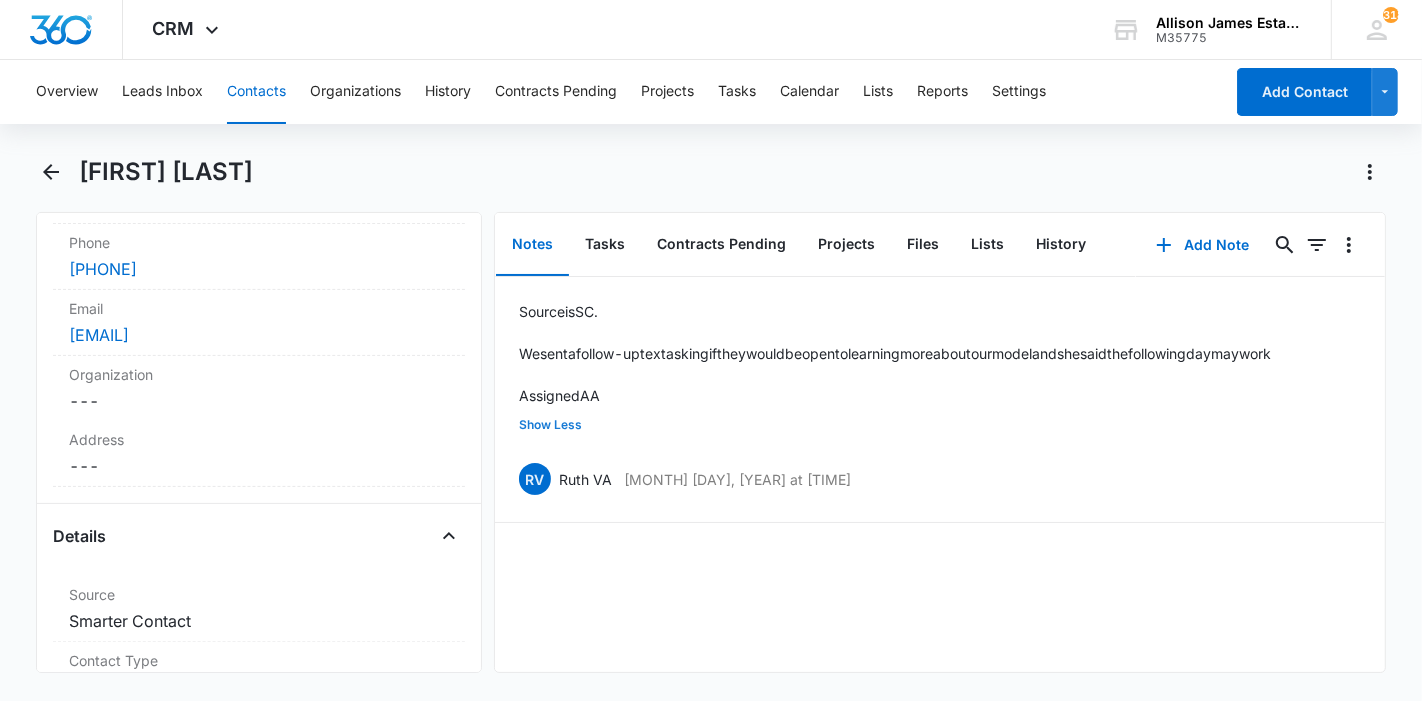 scroll, scrollTop: 633, scrollLeft: 0, axis: vertical 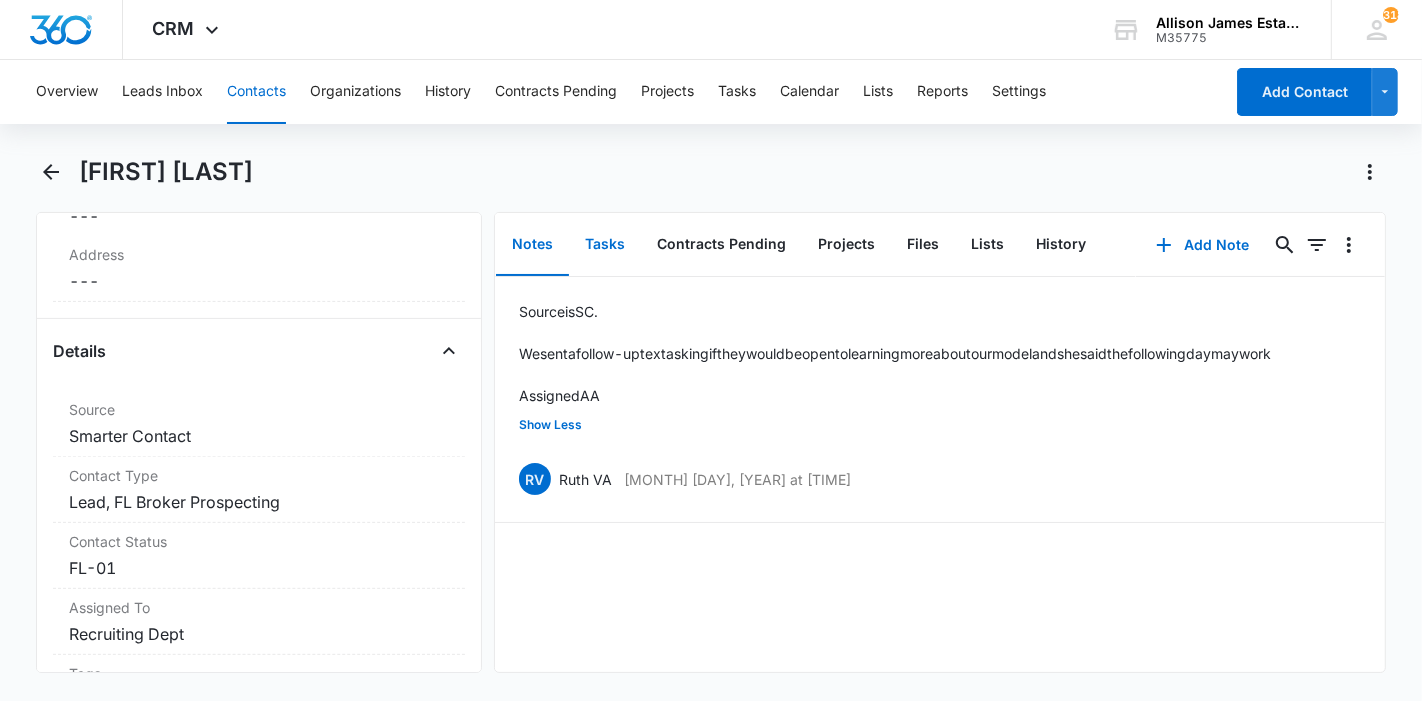 click on "Tasks" at bounding box center (605, 245) 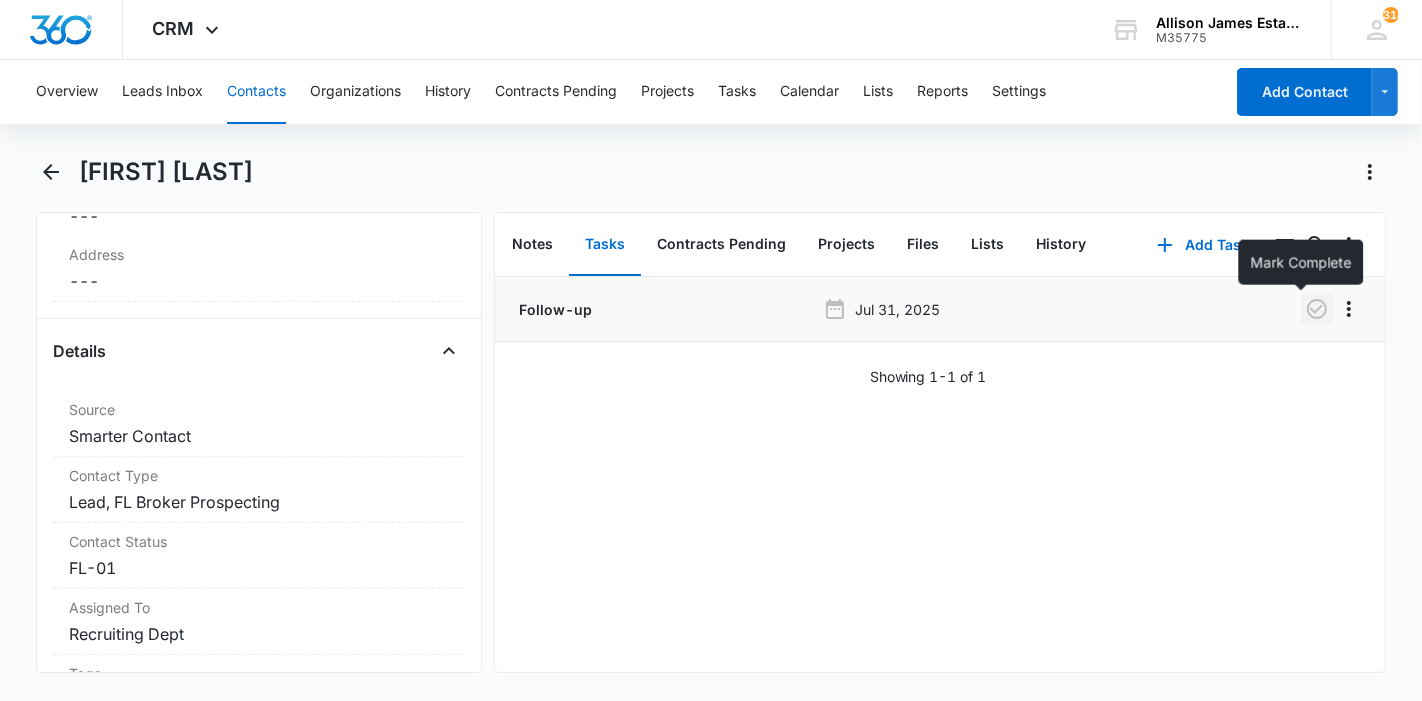 click 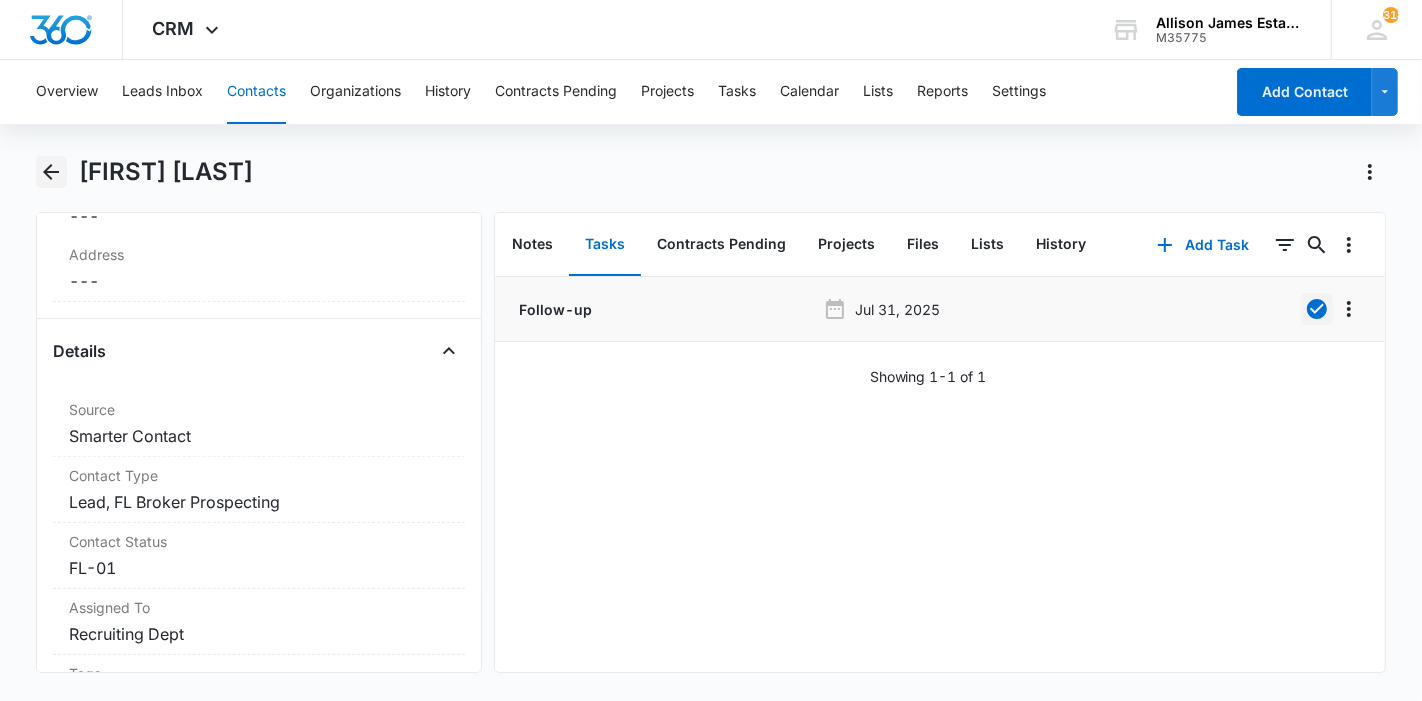 click 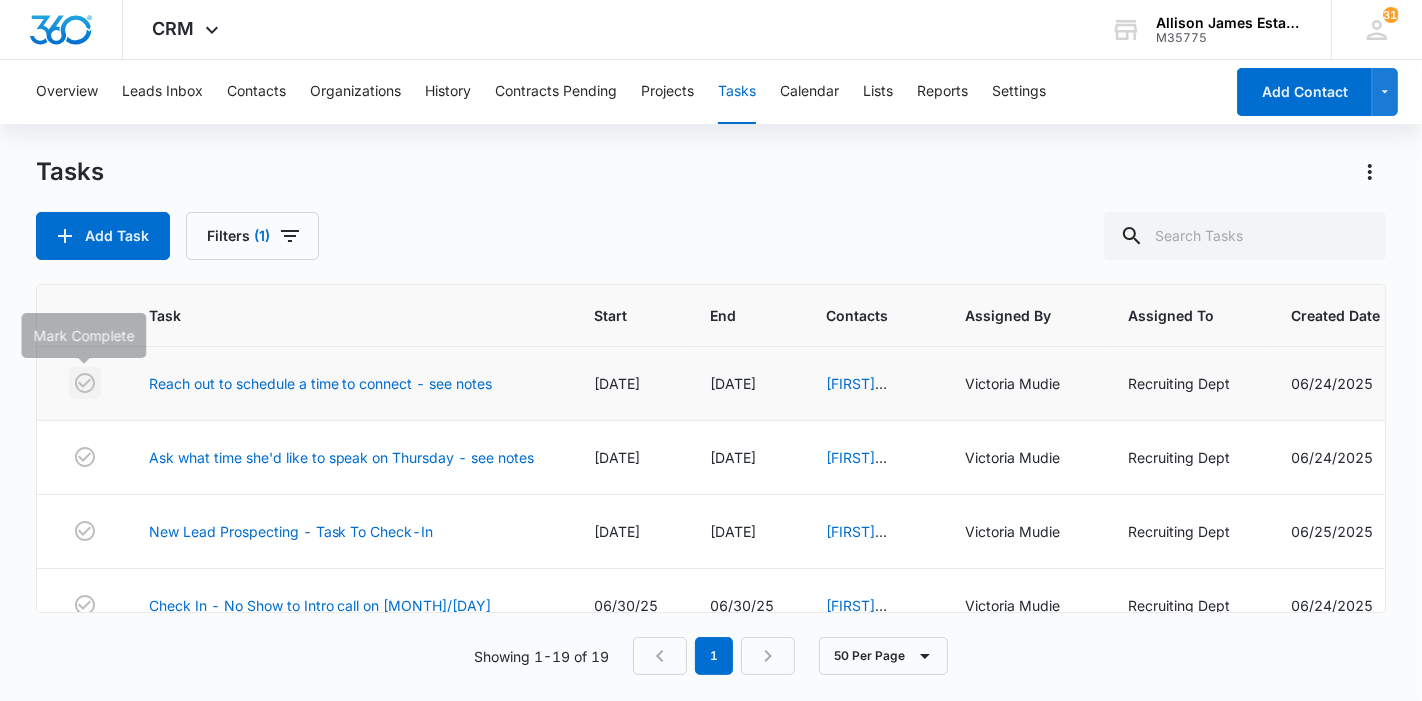 click 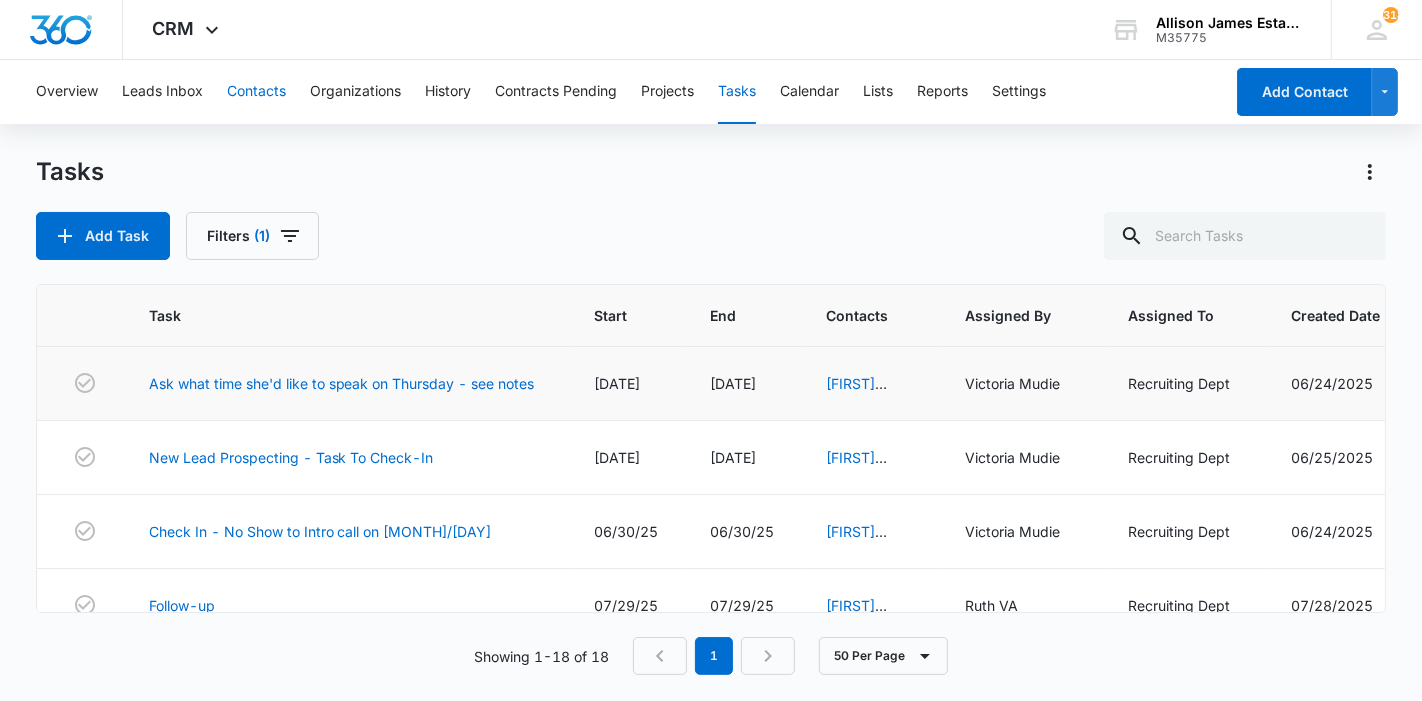 click on "Contacts" at bounding box center [256, 92] 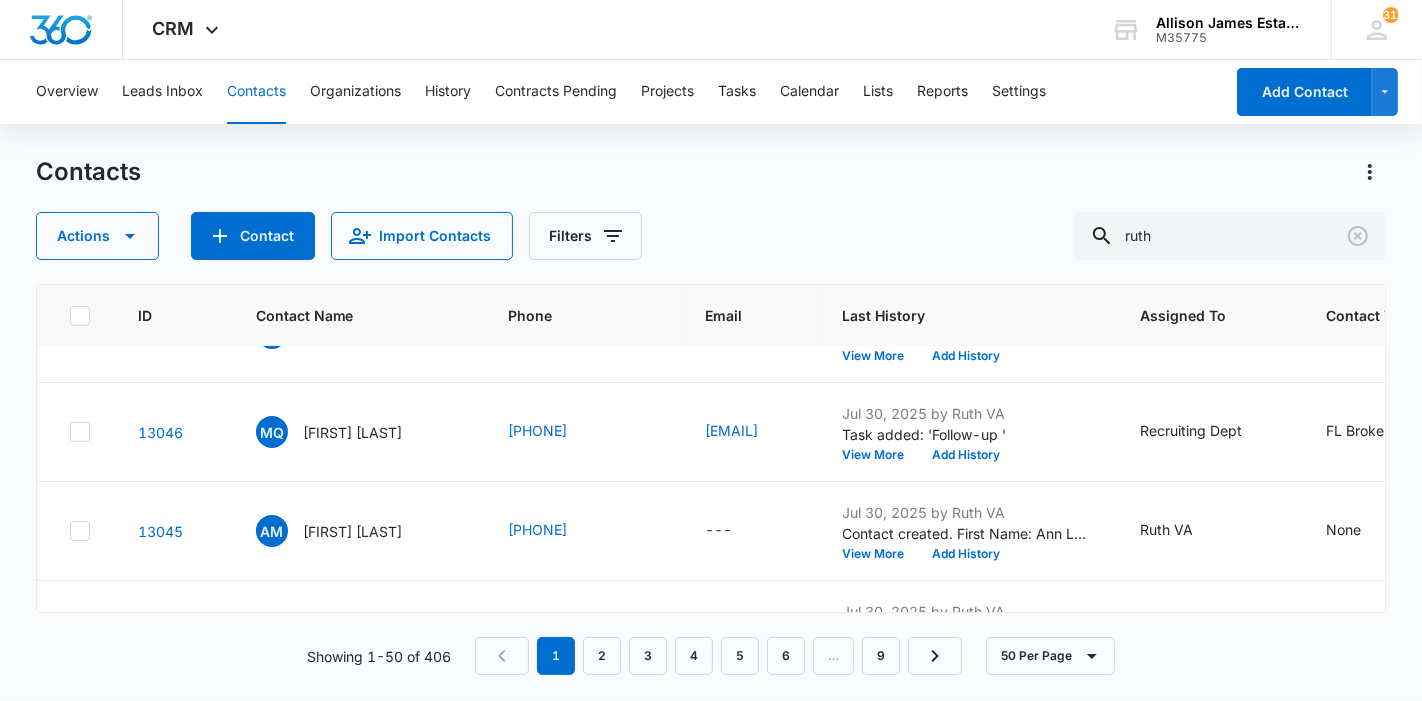 scroll, scrollTop: 359, scrollLeft: 0, axis: vertical 